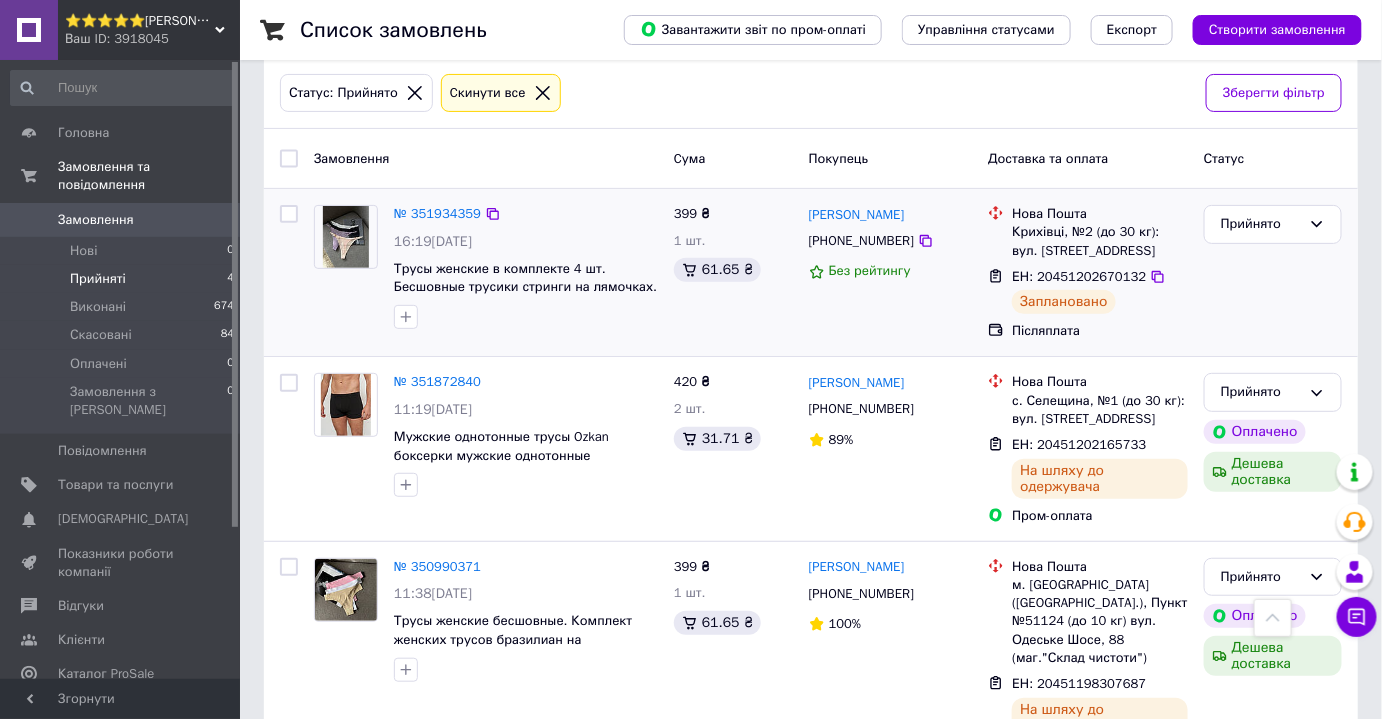 scroll, scrollTop: 0, scrollLeft: 0, axis: both 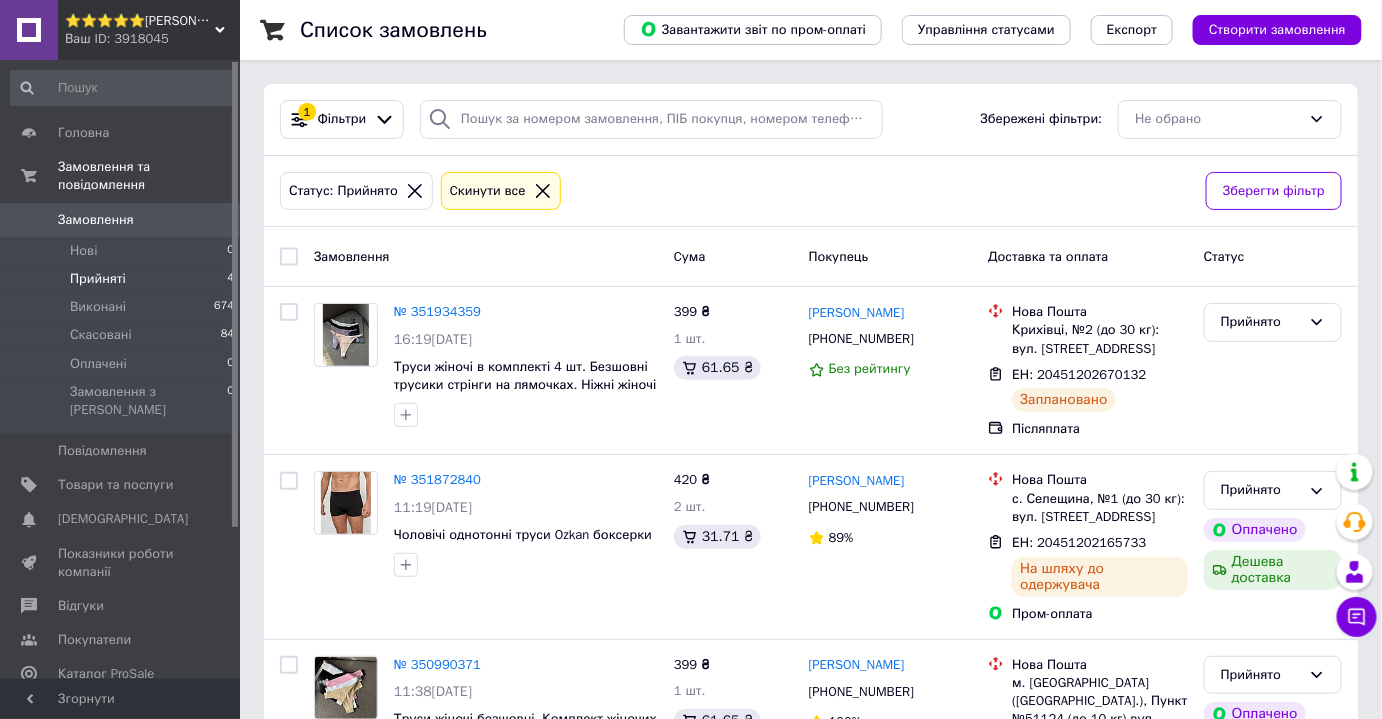 click on "⭐⭐⭐⭐⭐Angel's touch Територія затишку та комфорту" at bounding box center (140, 21) 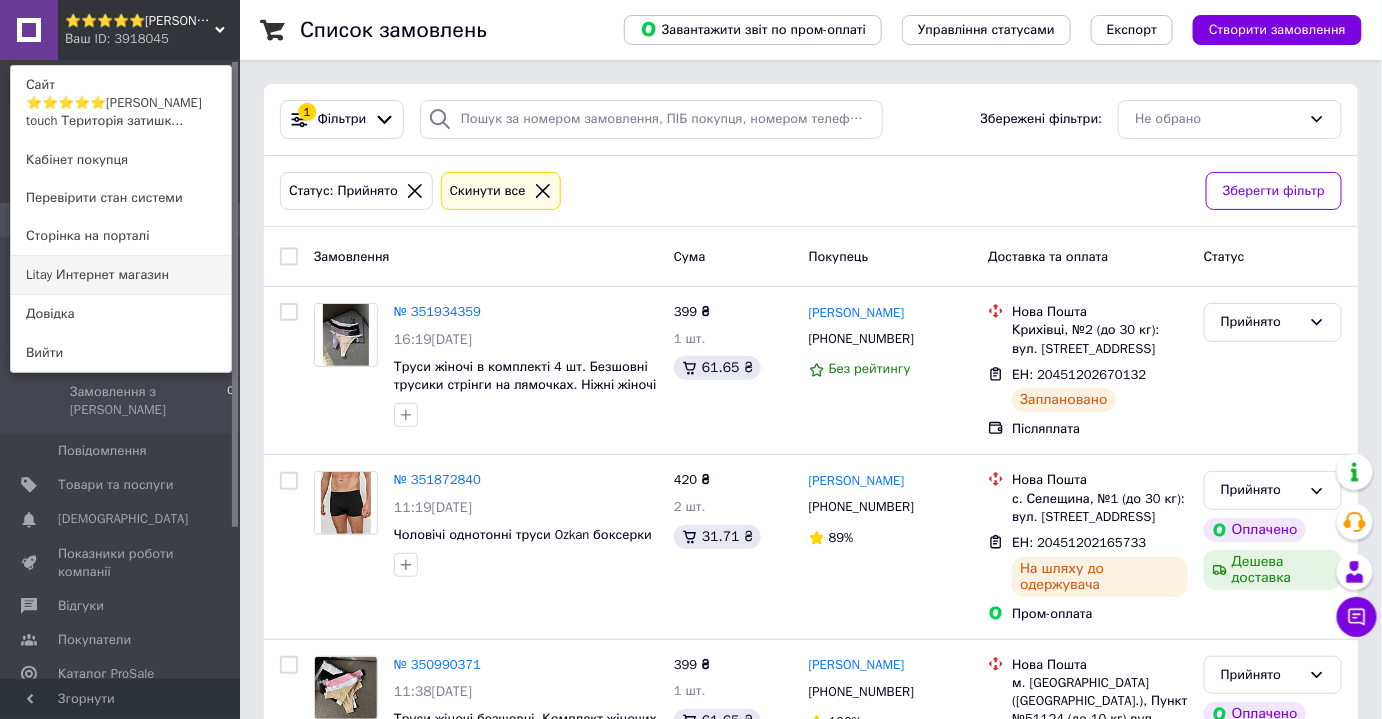 click on "Litay Интернет магазин" at bounding box center [121, 275] 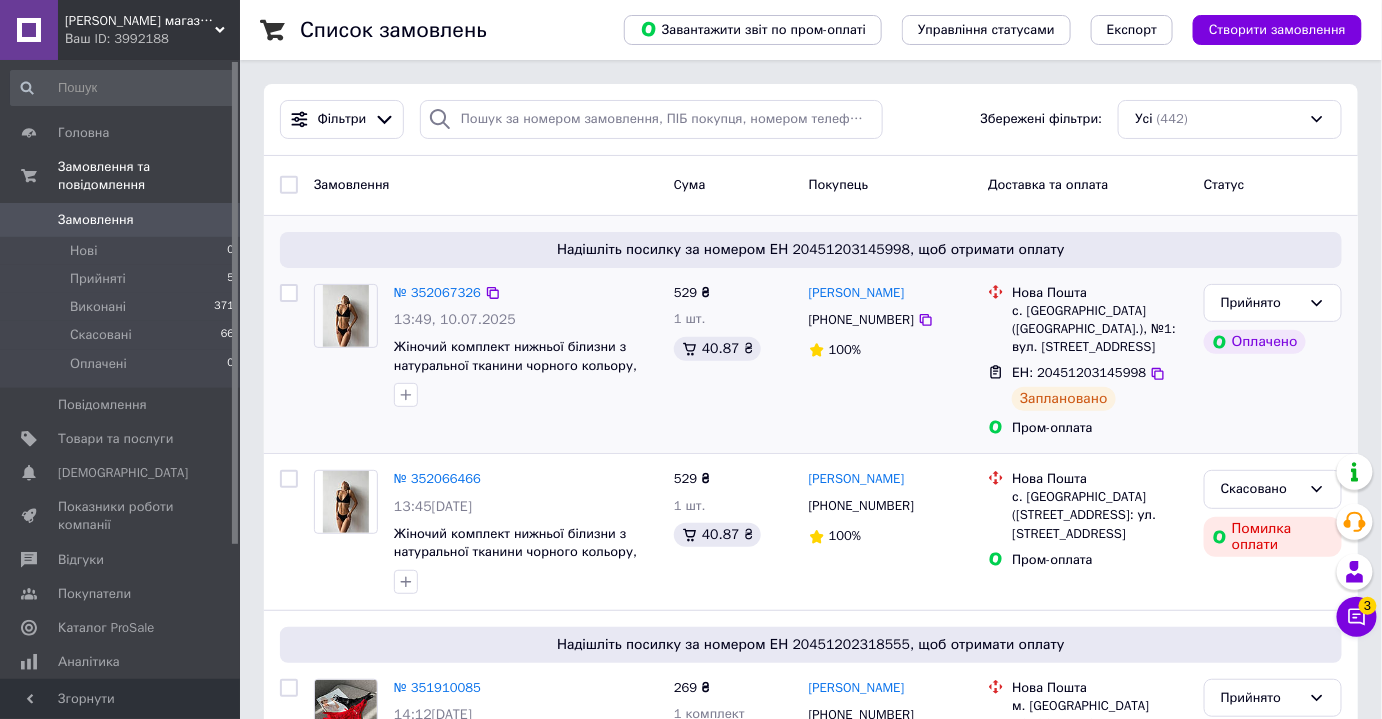scroll, scrollTop: 90, scrollLeft: 0, axis: vertical 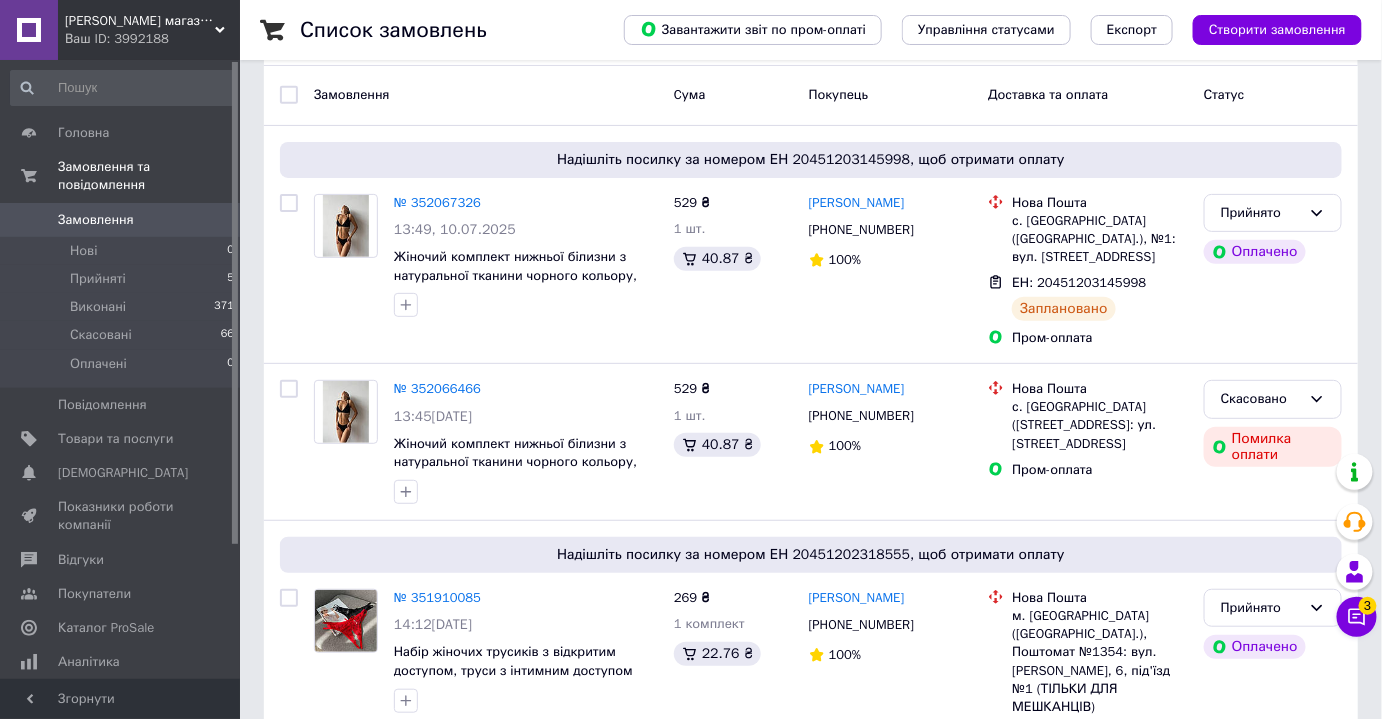 click on "Чат з покупцем 3" at bounding box center (1357, 617) 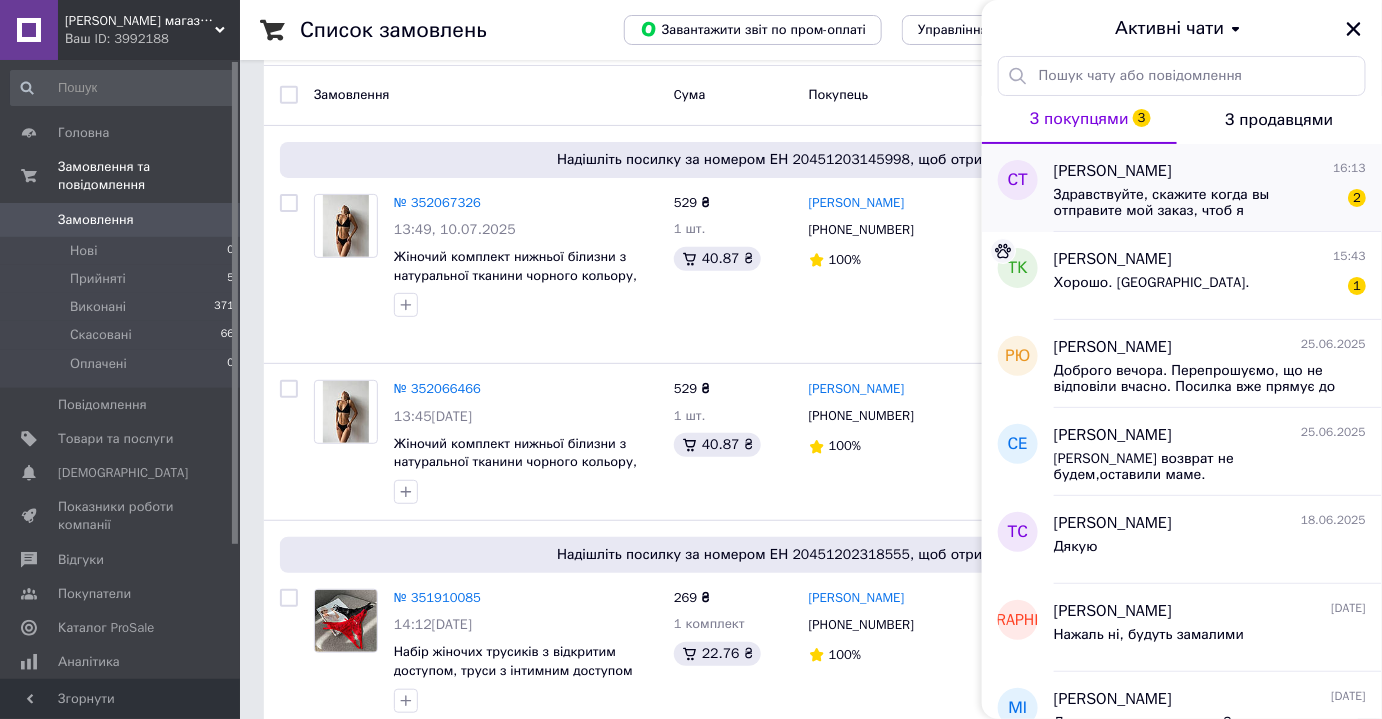 click on "Здравствуйте, скажите когда вы отправите мой заказ, чтоб я ориентировался" at bounding box center (1196, 203) 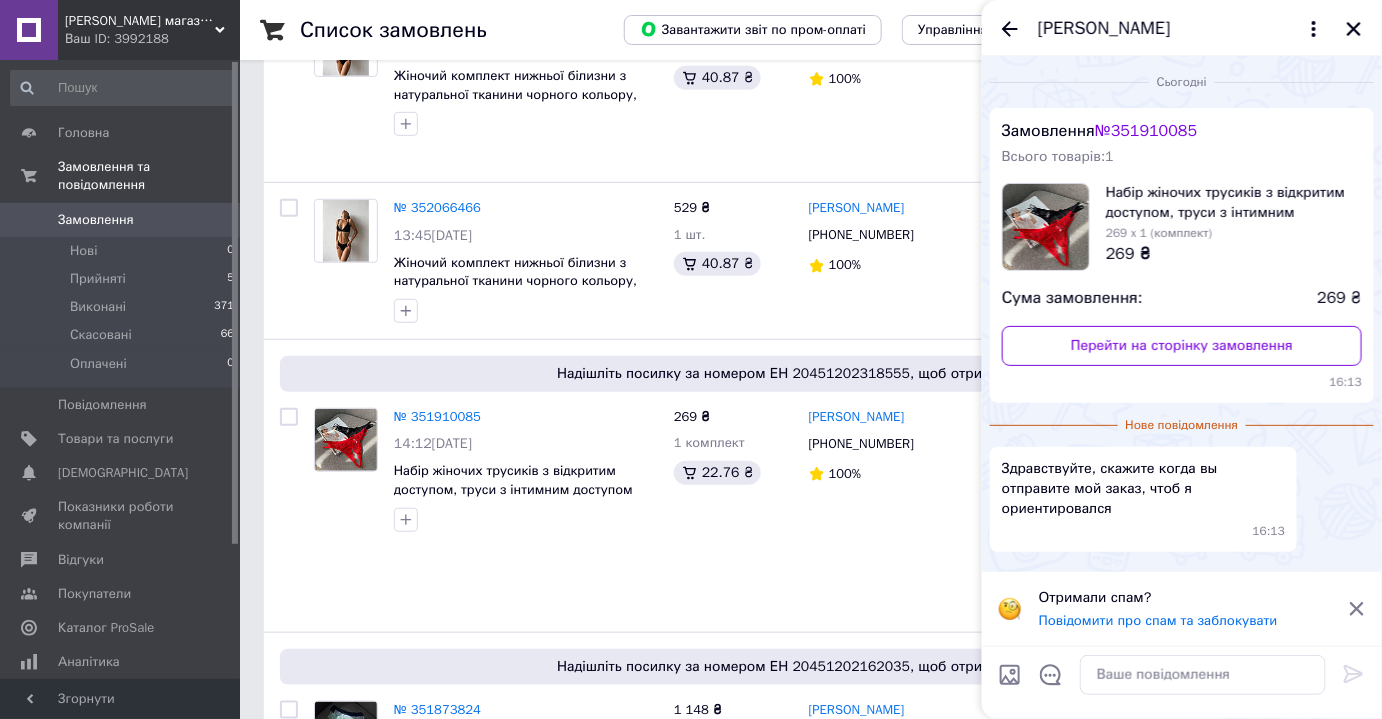 scroll, scrollTop: 272, scrollLeft: 0, axis: vertical 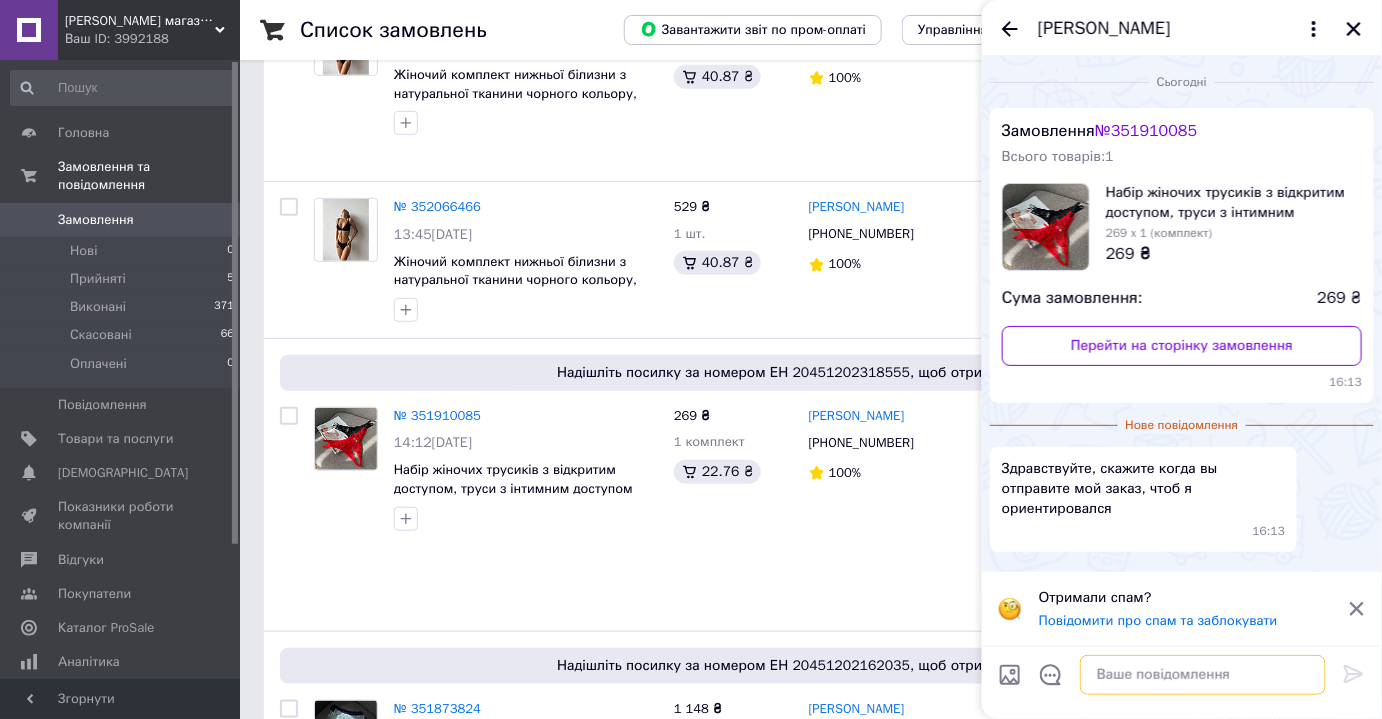 click at bounding box center [1203, 675] 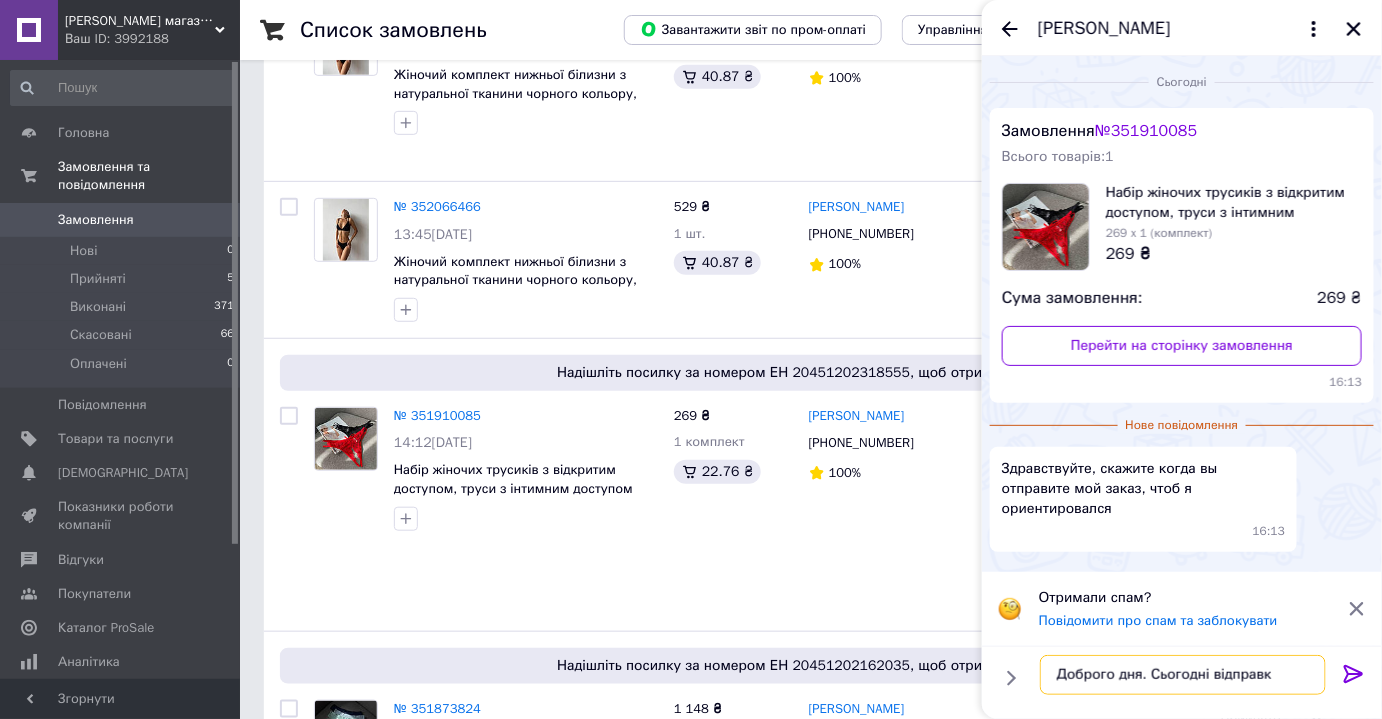 type on "Доброго дня. Сьогодні відправка" 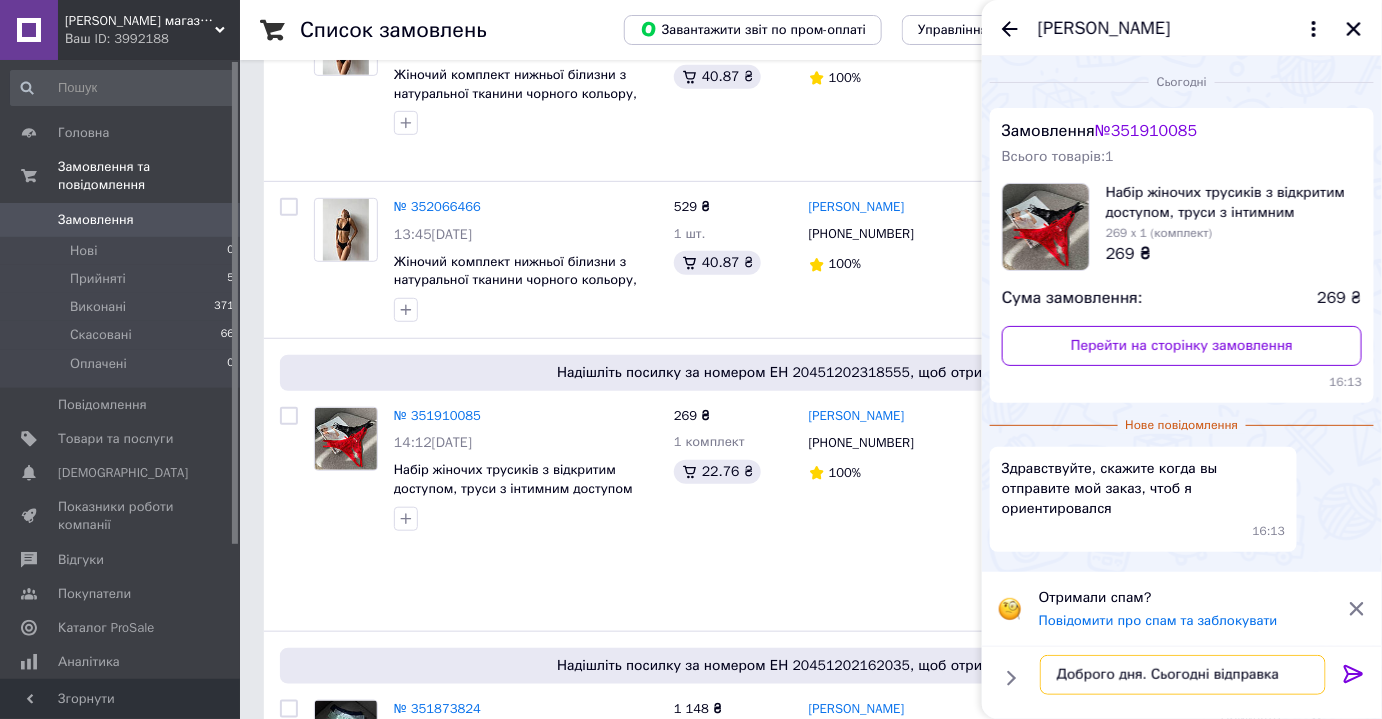 type 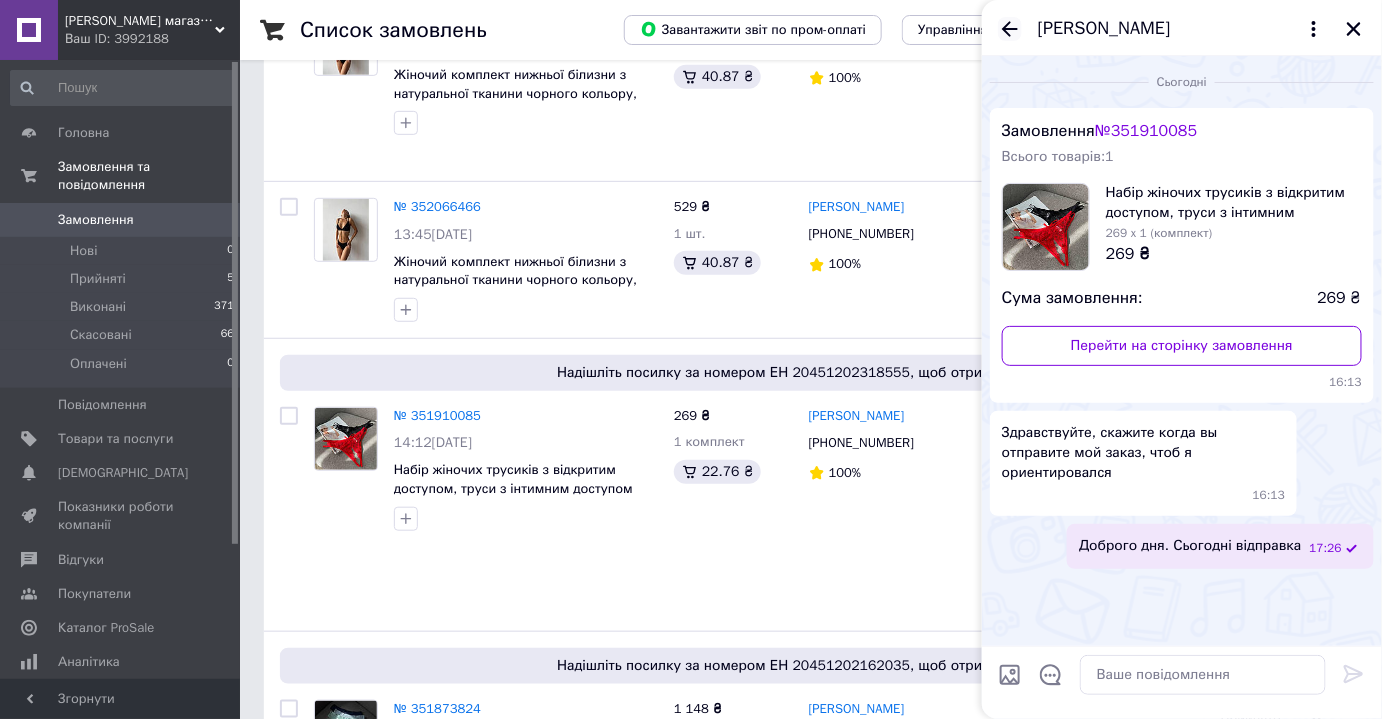 click 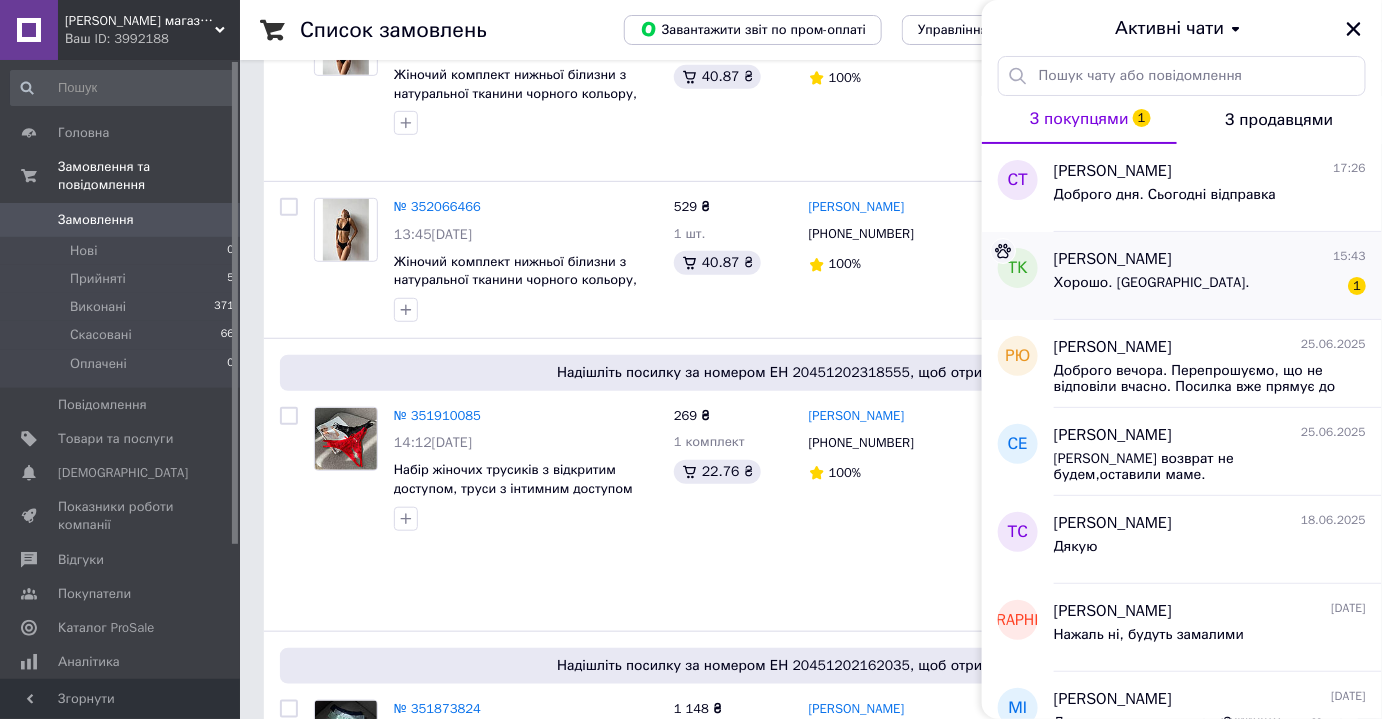 click on "Хорошо. Спасибо. 1" at bounding box center [1210, 287] 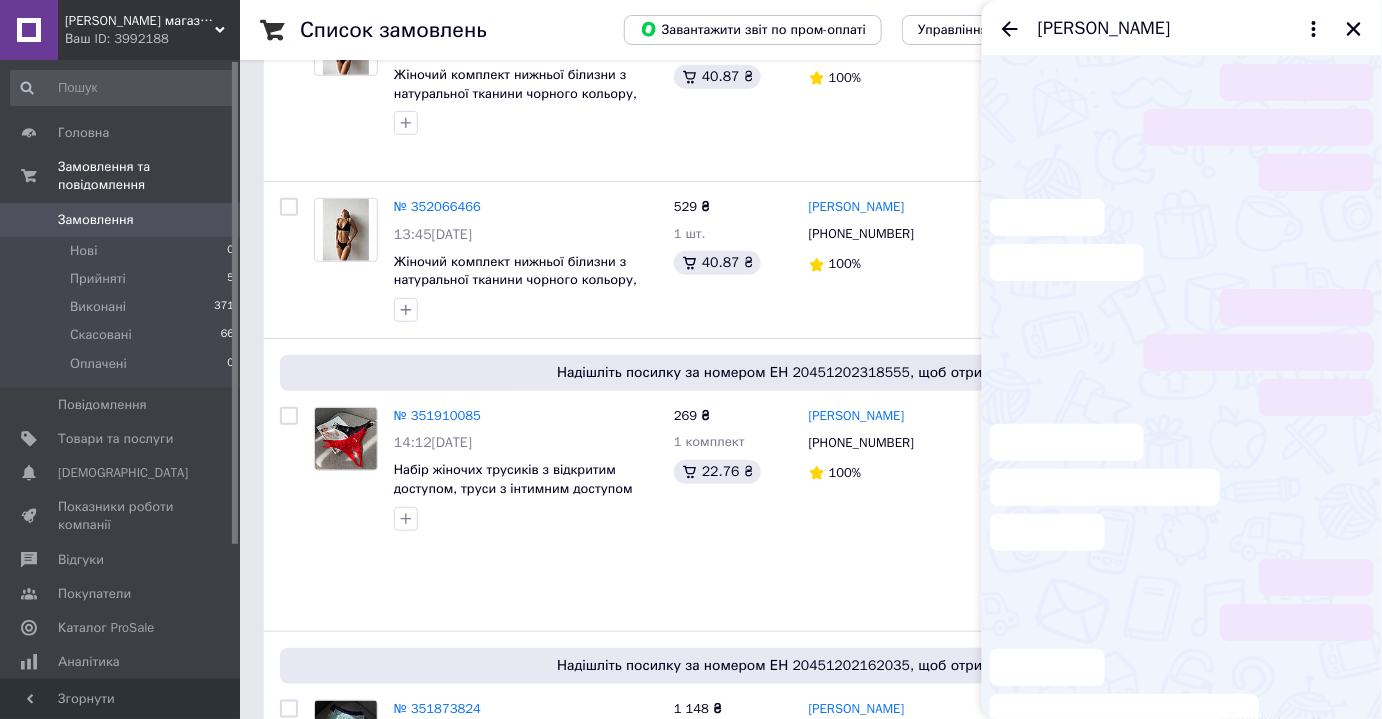scroll, scrollTop: 17, scrollLeft: 0, axis: vertical 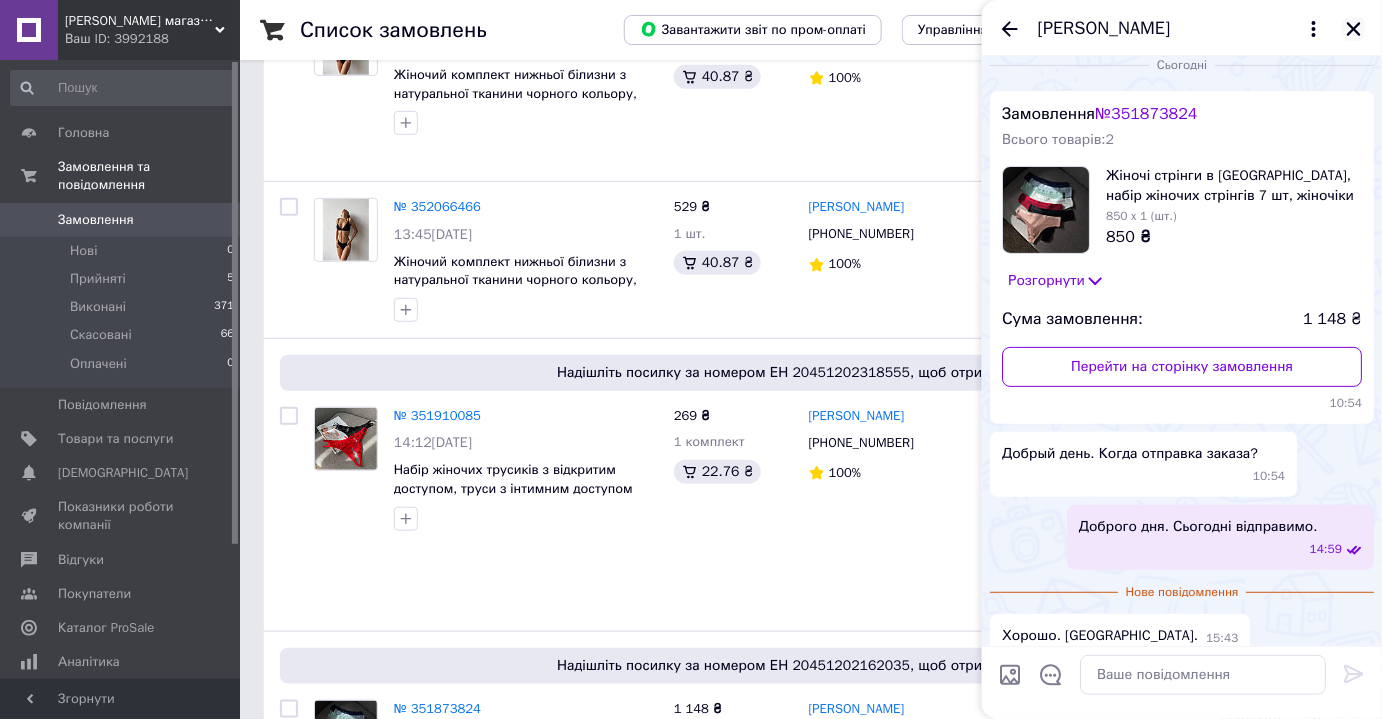 click 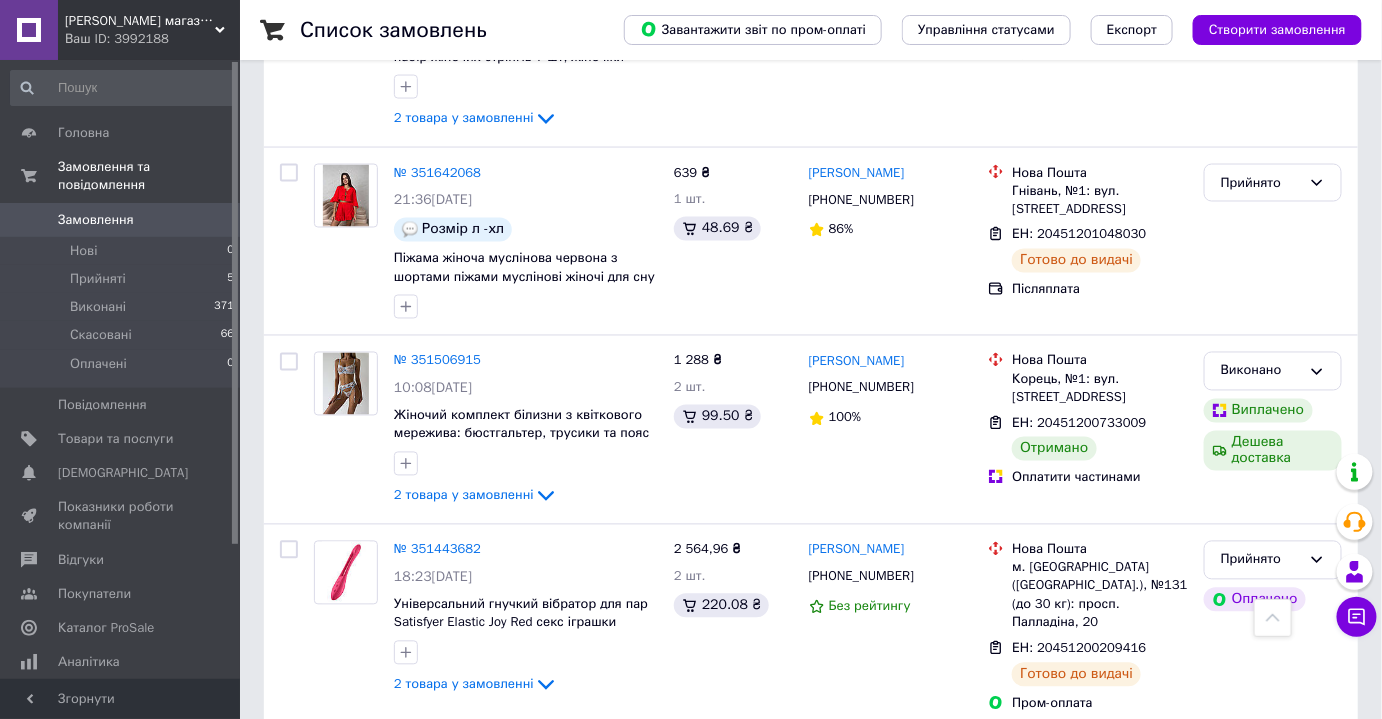 scroll, scrollTop: 1000, scrollLeft: 0, axis: vertical 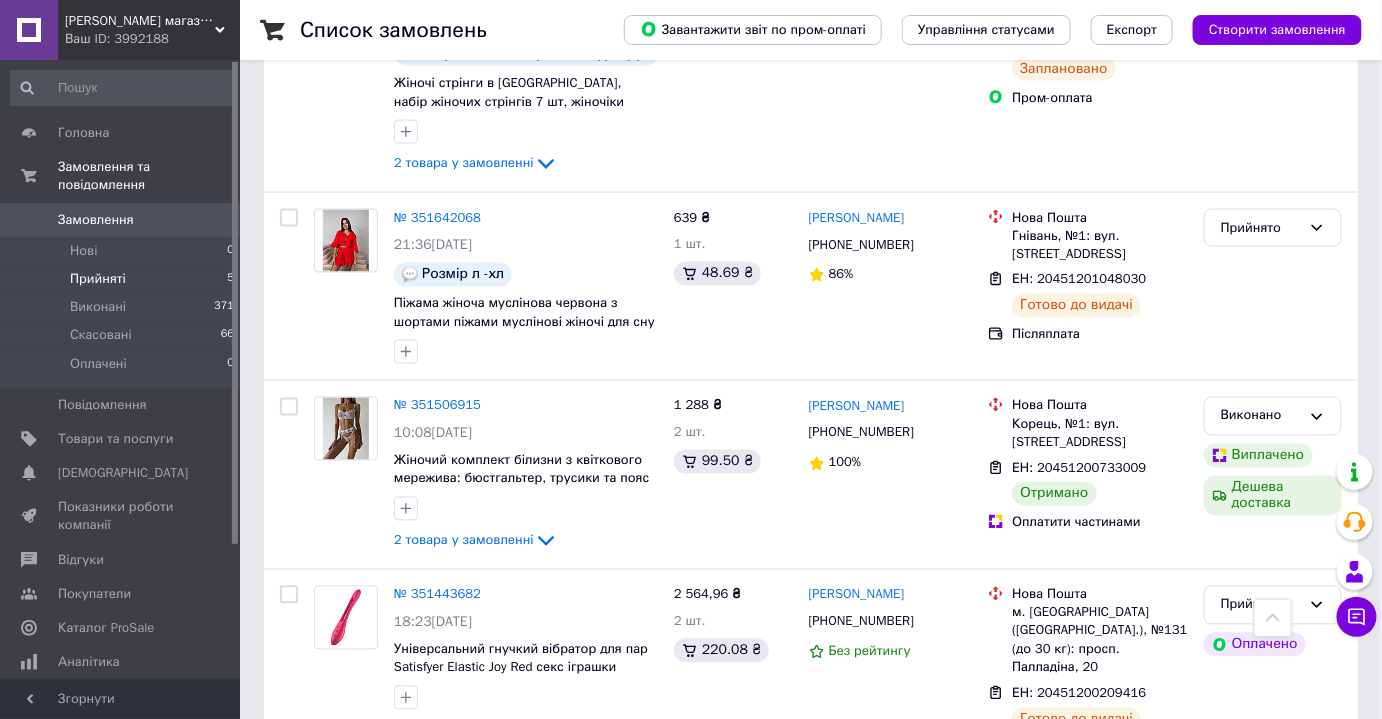 click on "Прийняті" at bounding box center [98, 279] 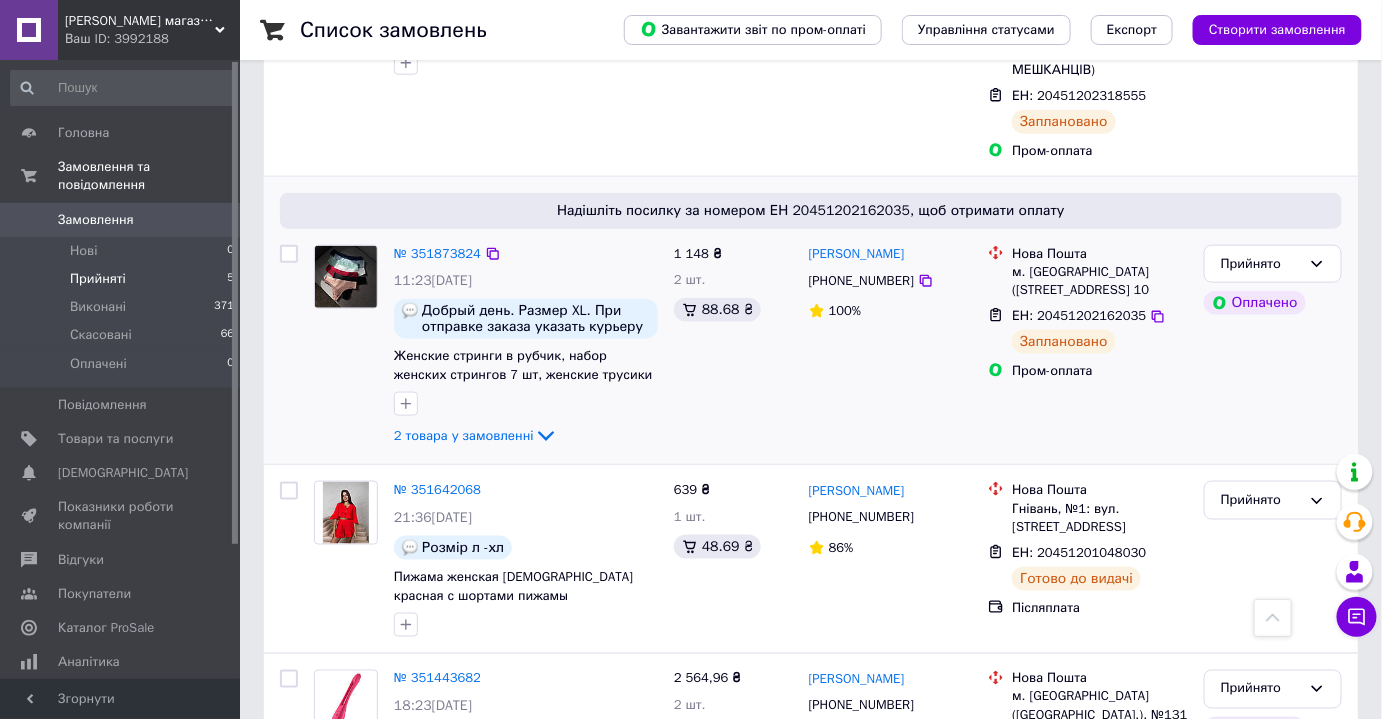 scroll, scrollTop: 731, scrollLeft: 0, axis: vertical 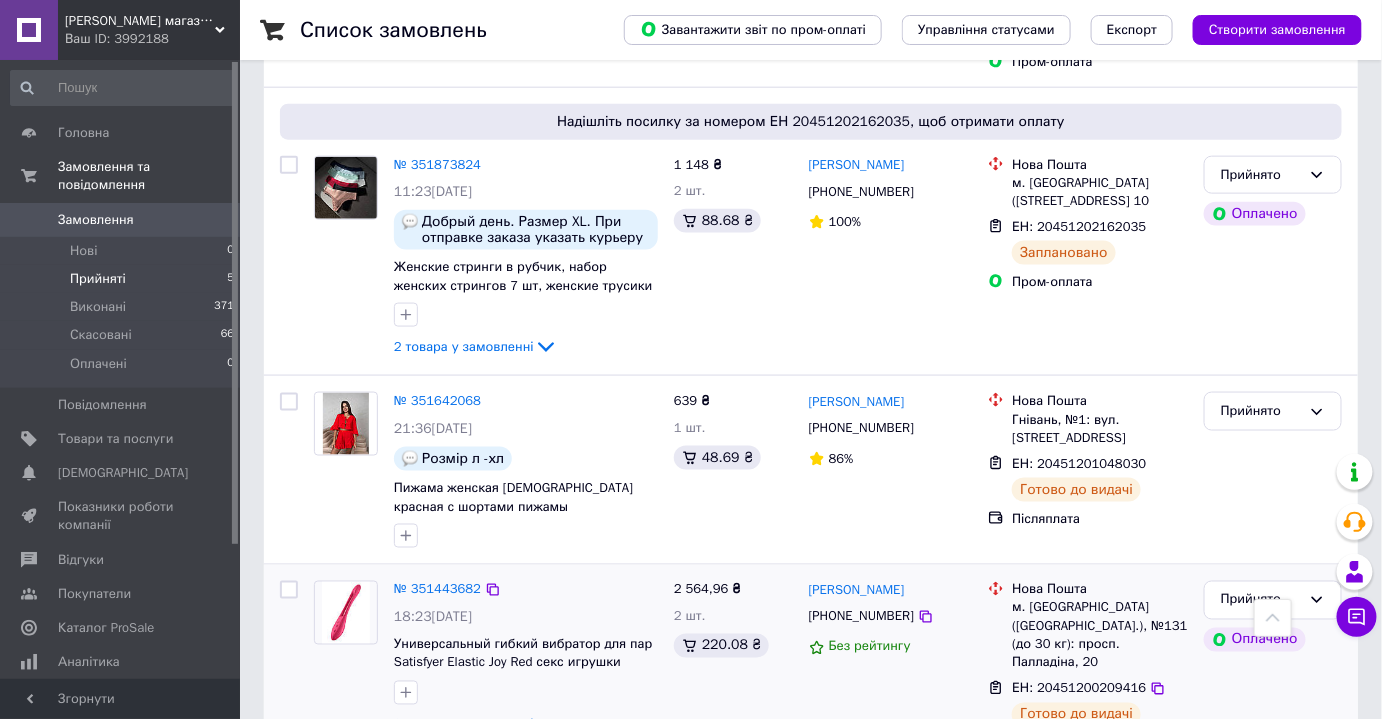 click on "№ 351443682" at bounding box center (437, 590) 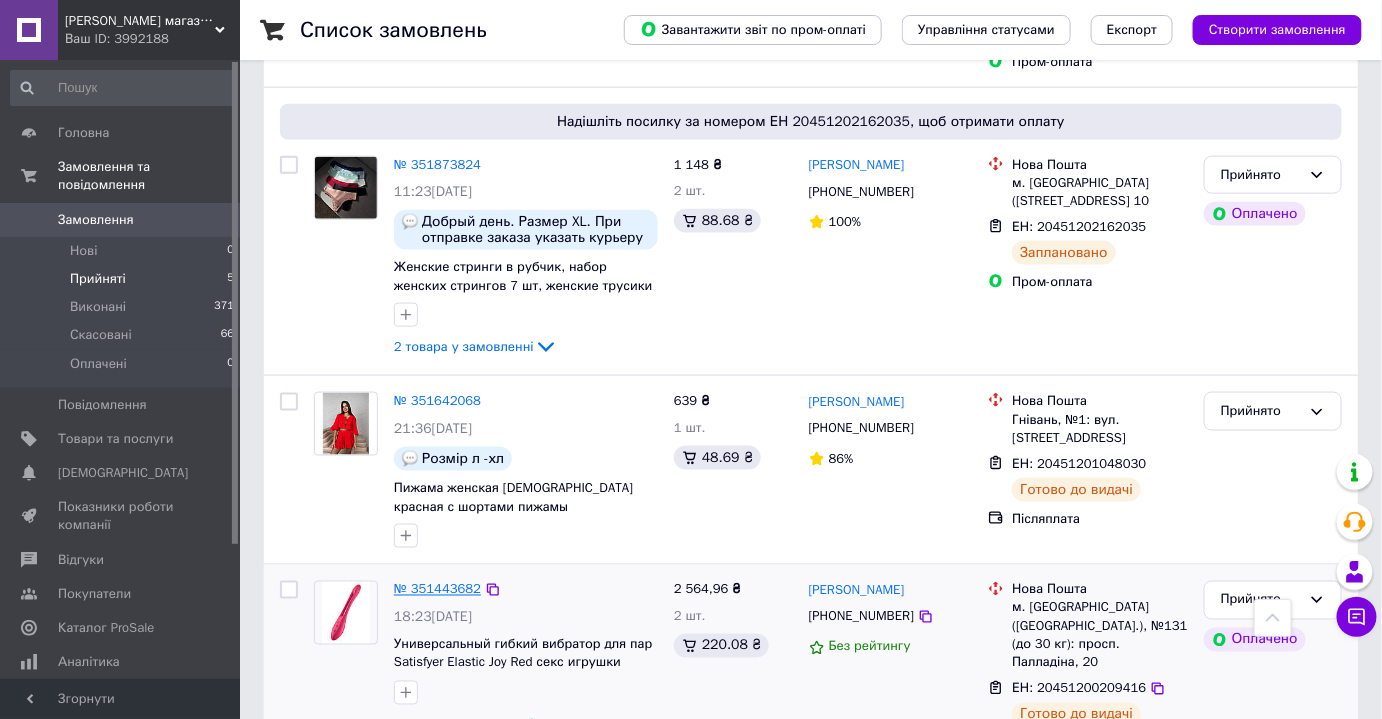 click on "№ 351443682" at bounding box center (437, 589) 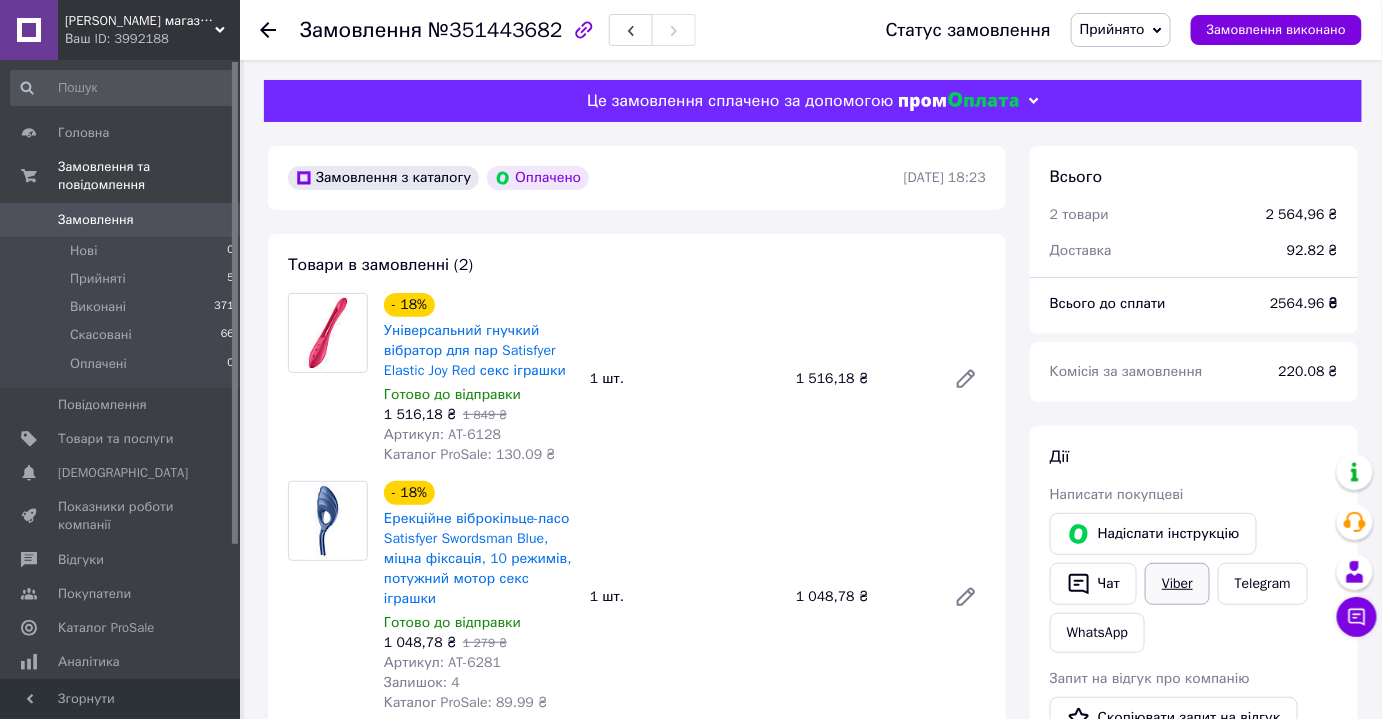 click on "Viber" at bounding box center [1177, 584] 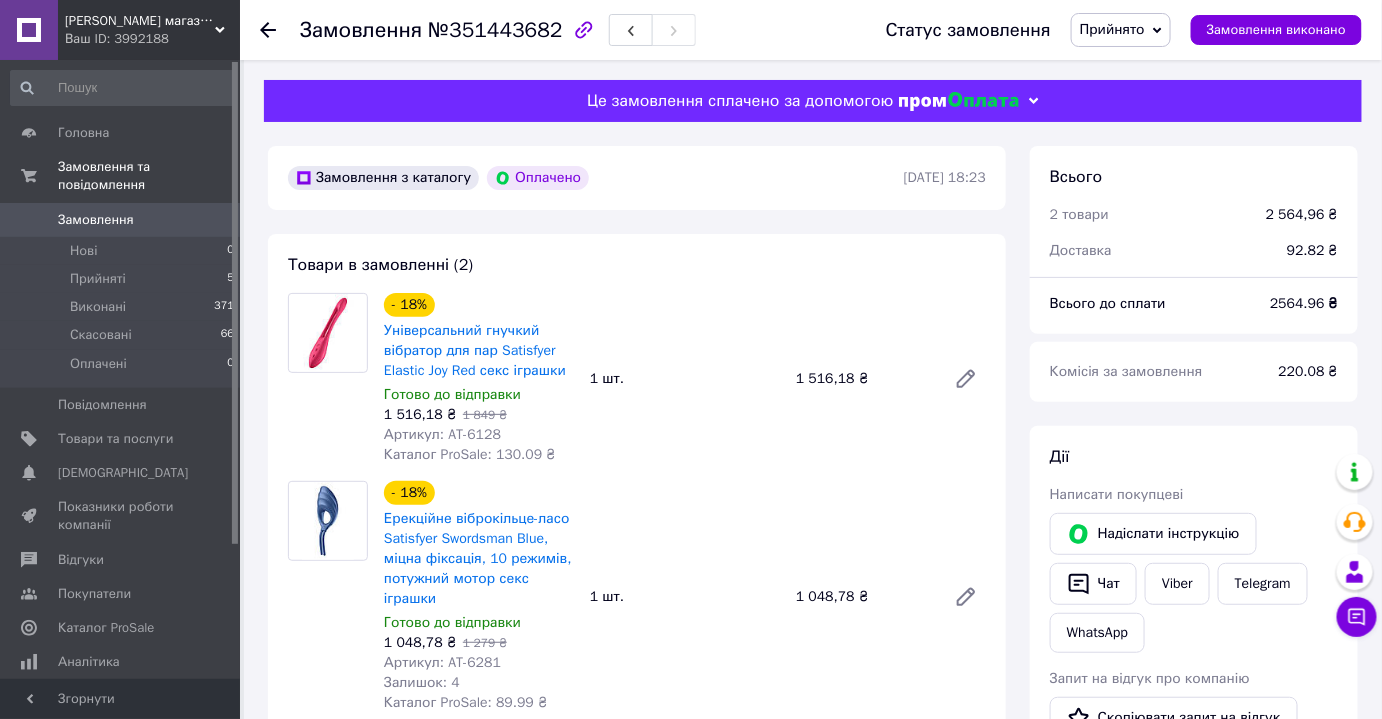click on "Товари в замовленні (2) - 18% Універсальний гнучкий вібратор для пар Satisfyer Elastic Joy Red  секс іграшки Готово до відправки 1 516,18 ₴   1 849 ₴ Артикул: AT-6128 Каталог ProSale: 130.09 ₴  1 шт. 1 516,18 ₴ - 18% Ерекційне віброкільце-ласо Satisfyer Swordsman Blue, міцна фіксація, 10 режимів, потужний мотор секс іграшки Готово до відправки 1 048,78 ₴   1 279 ₴ Артикул: AT-6281 Залишок: 4 Каталог ProSale: 89.99 ₴  1 шт. 1 048,78 ₴ Приховати товари" at bounding box center (637, 501) 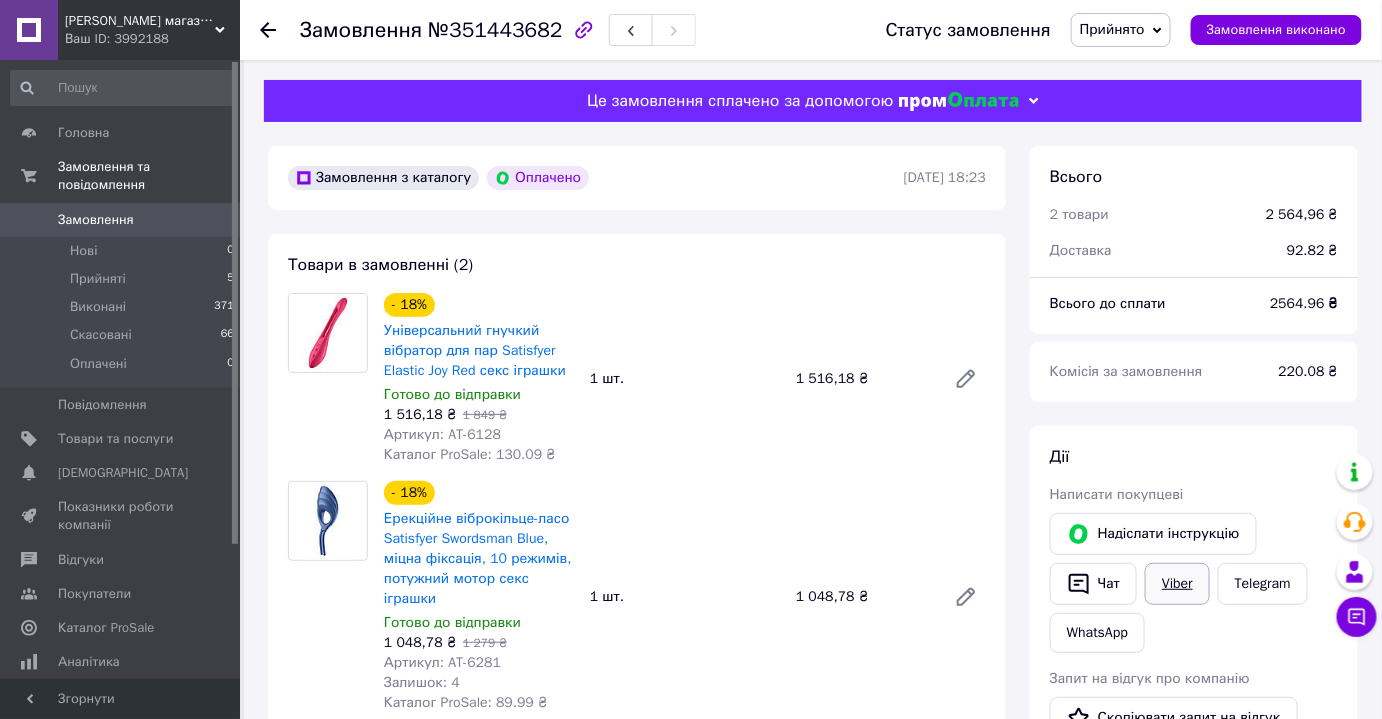 click on "Viber" at bounding box center [1177, 584] 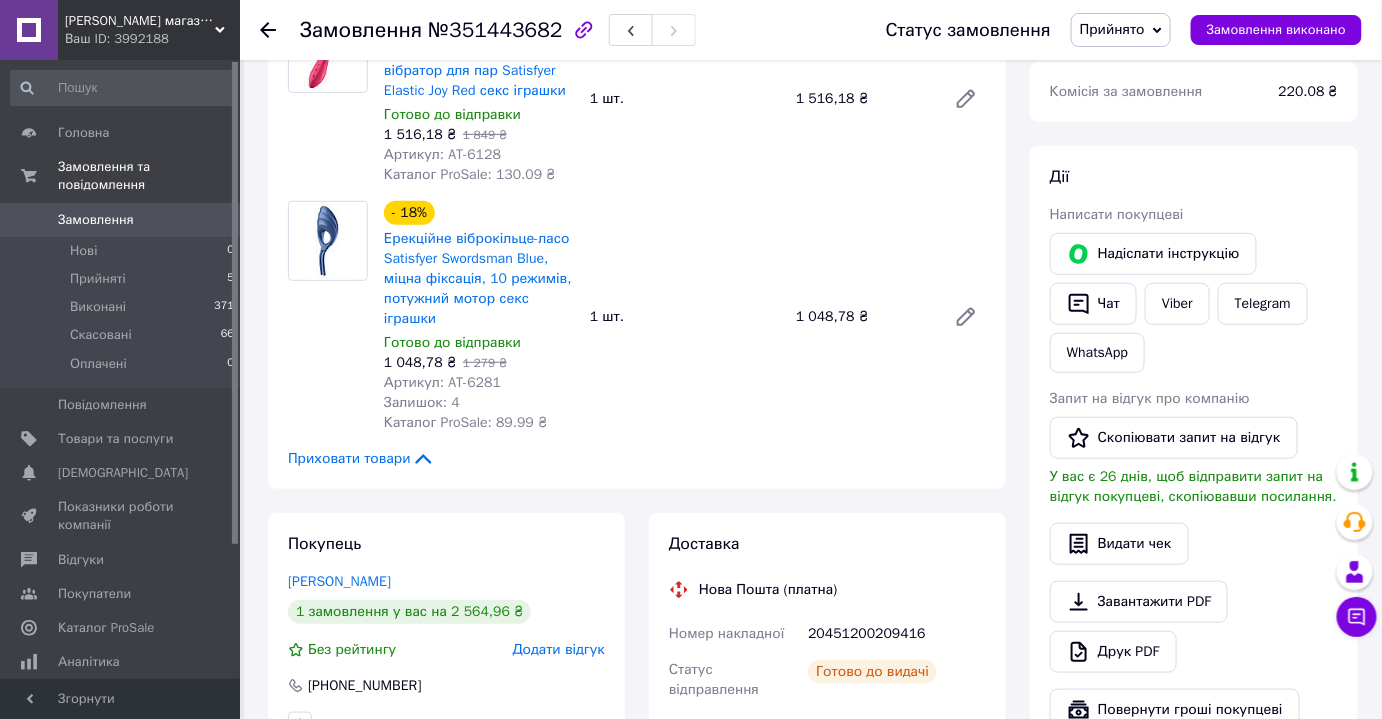 scroll, scrollTop: 363, scrollLeft: 0, axis: vertical 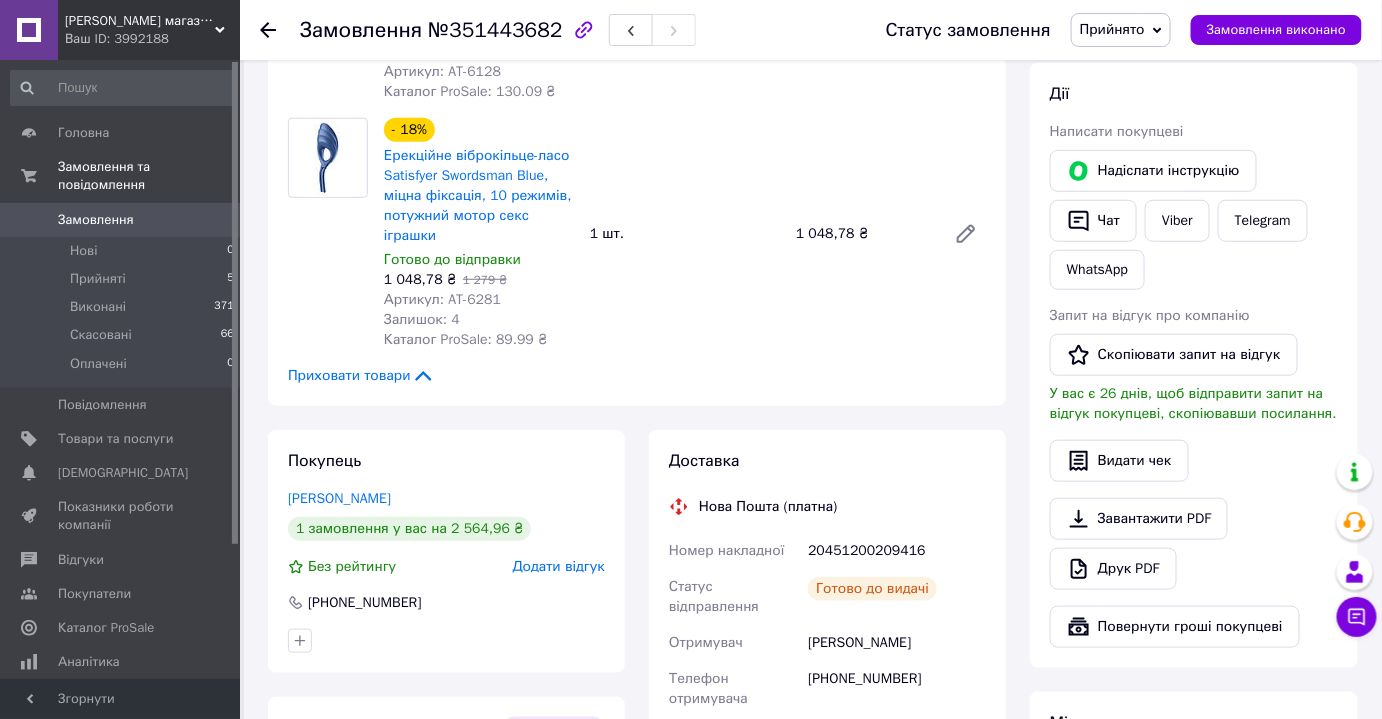 click on "20451200209416" at bounding box center (897, 551) 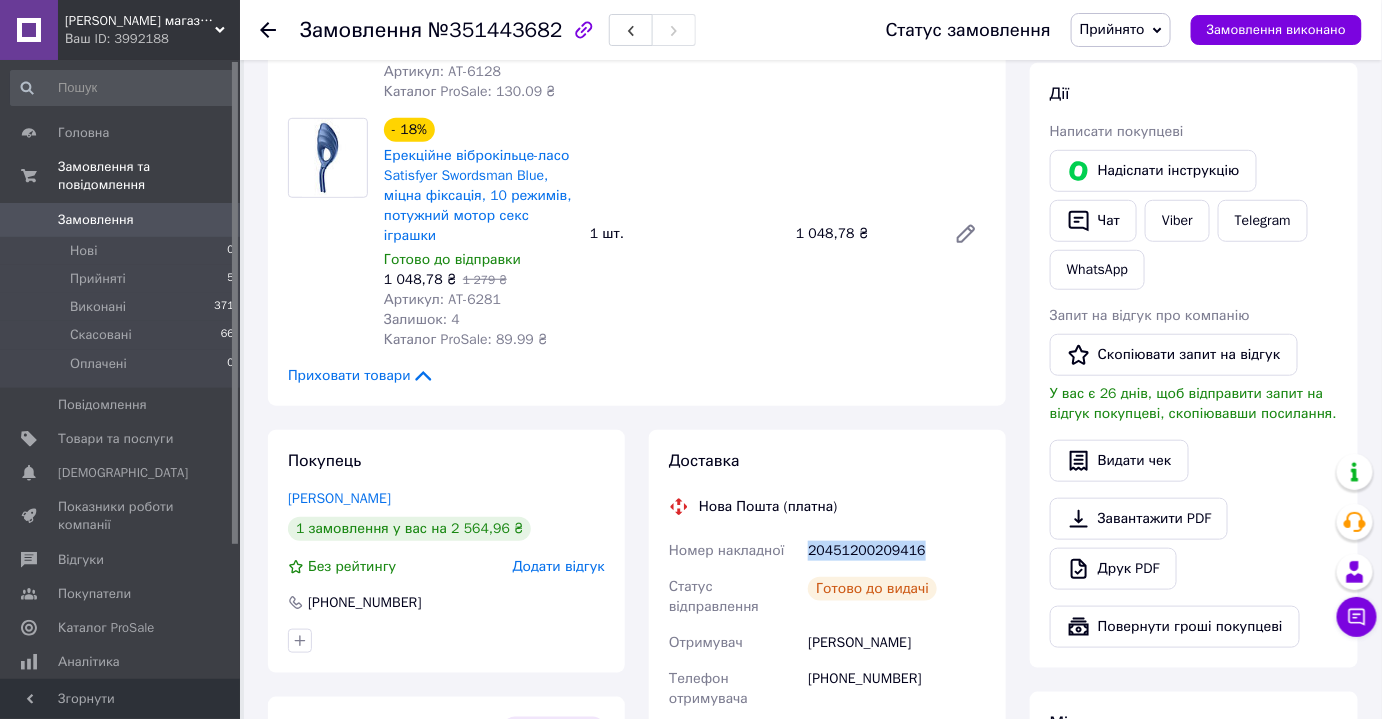 click on "20451200209416" at bounding box center [897, 551] 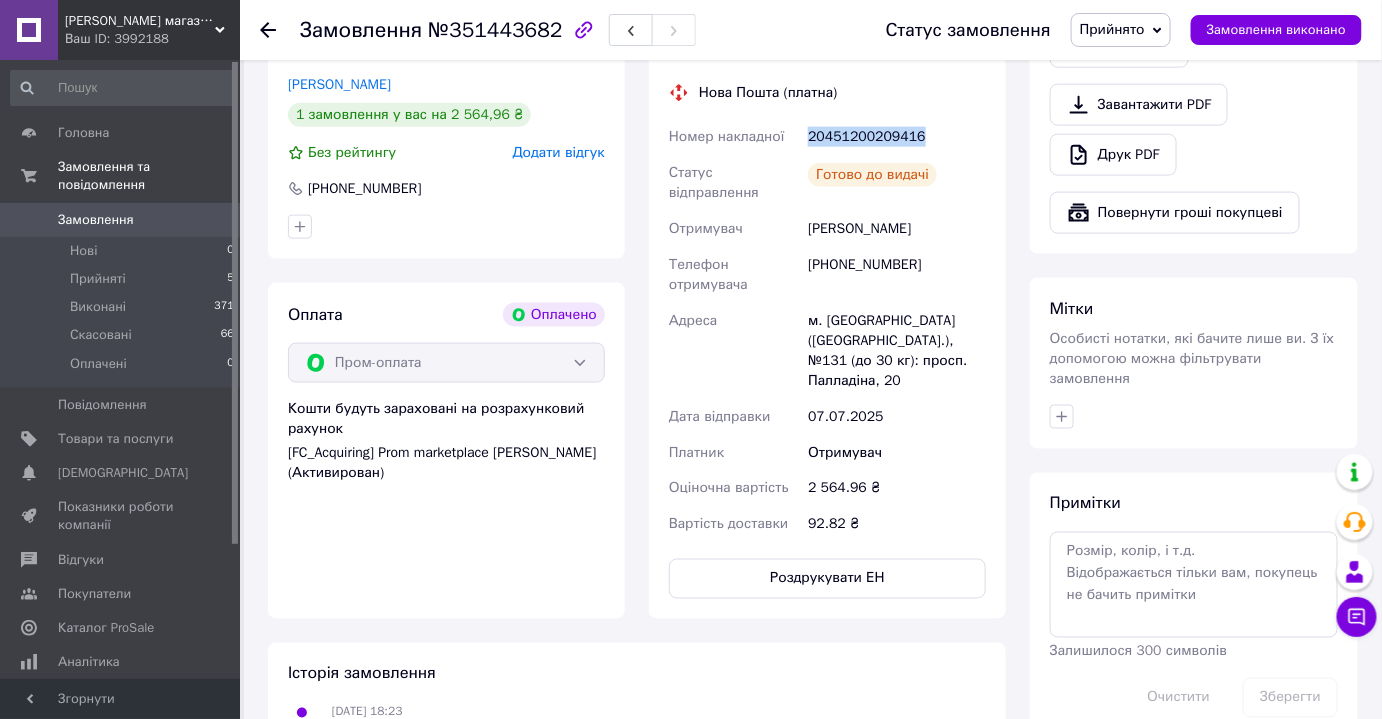 scroll, scrollTop: 818, scrollLeft: 0, axis: vertical 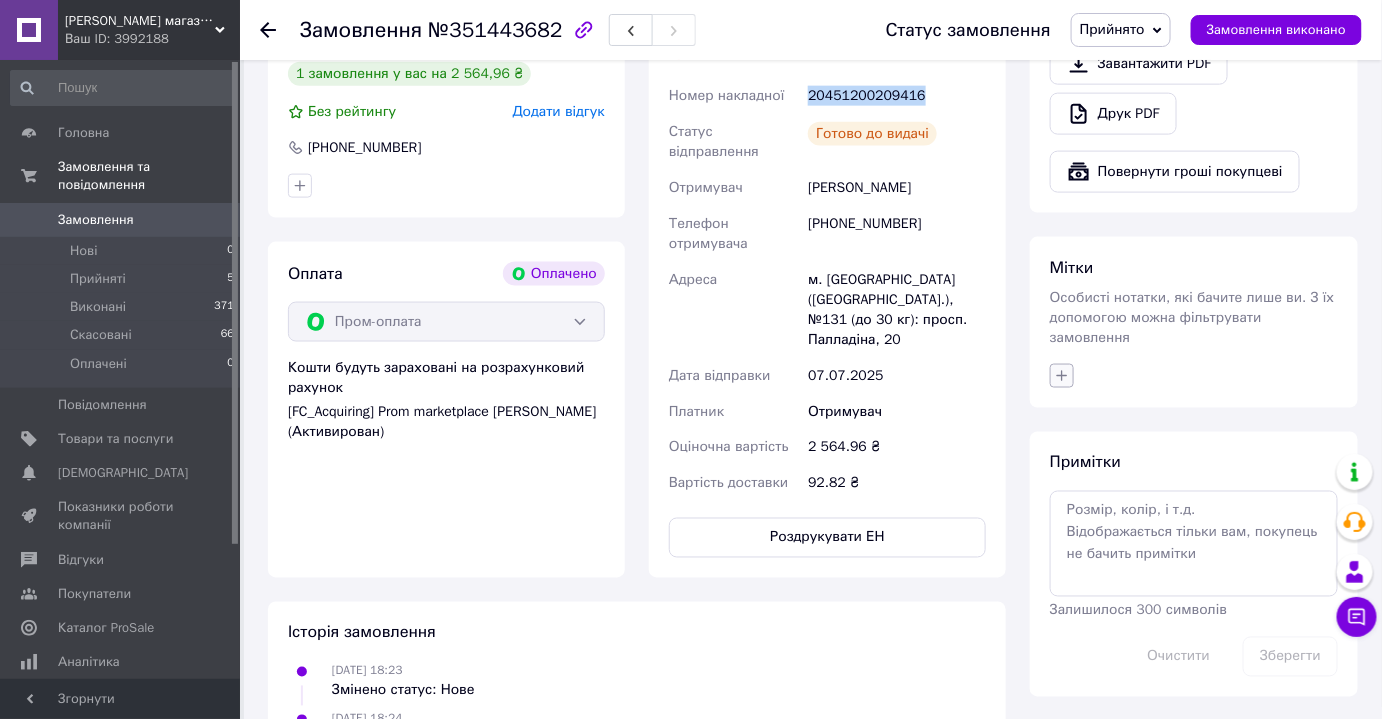 click 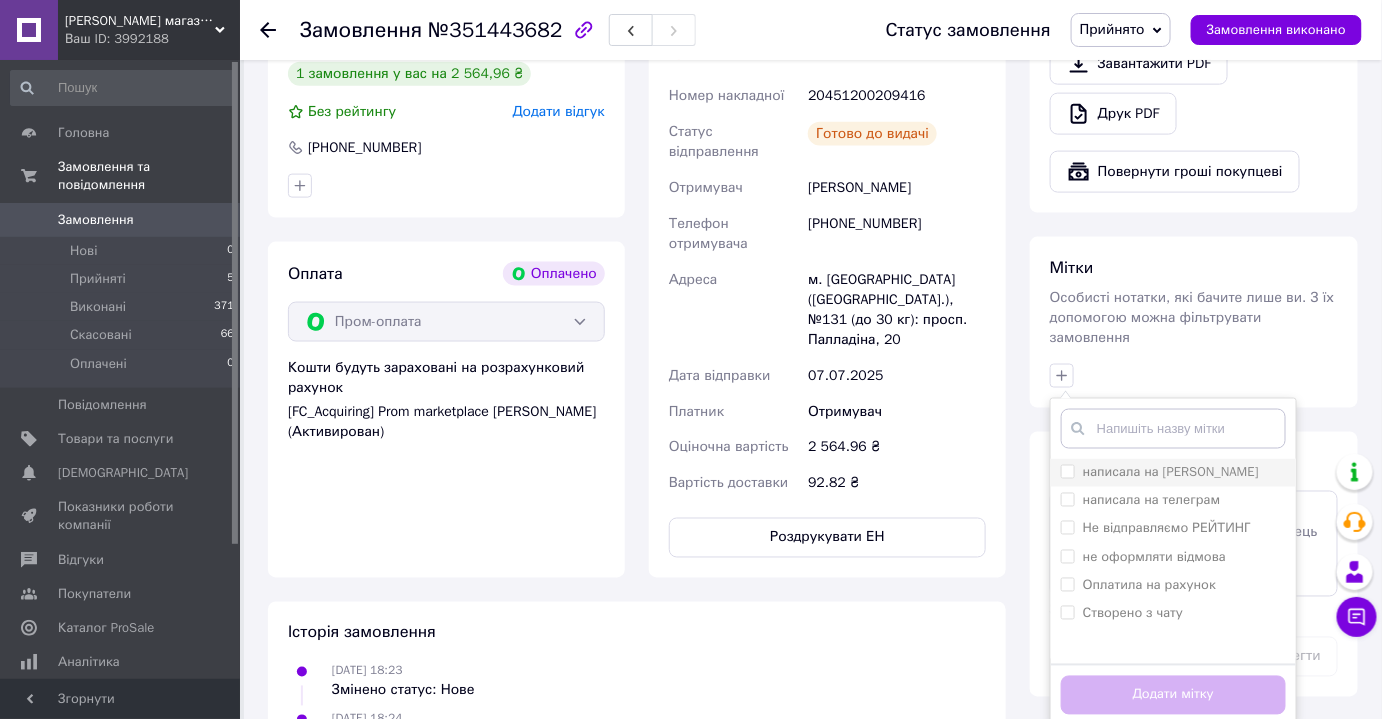 click on "написала на вайбер" at bounding box center (1171, 472) 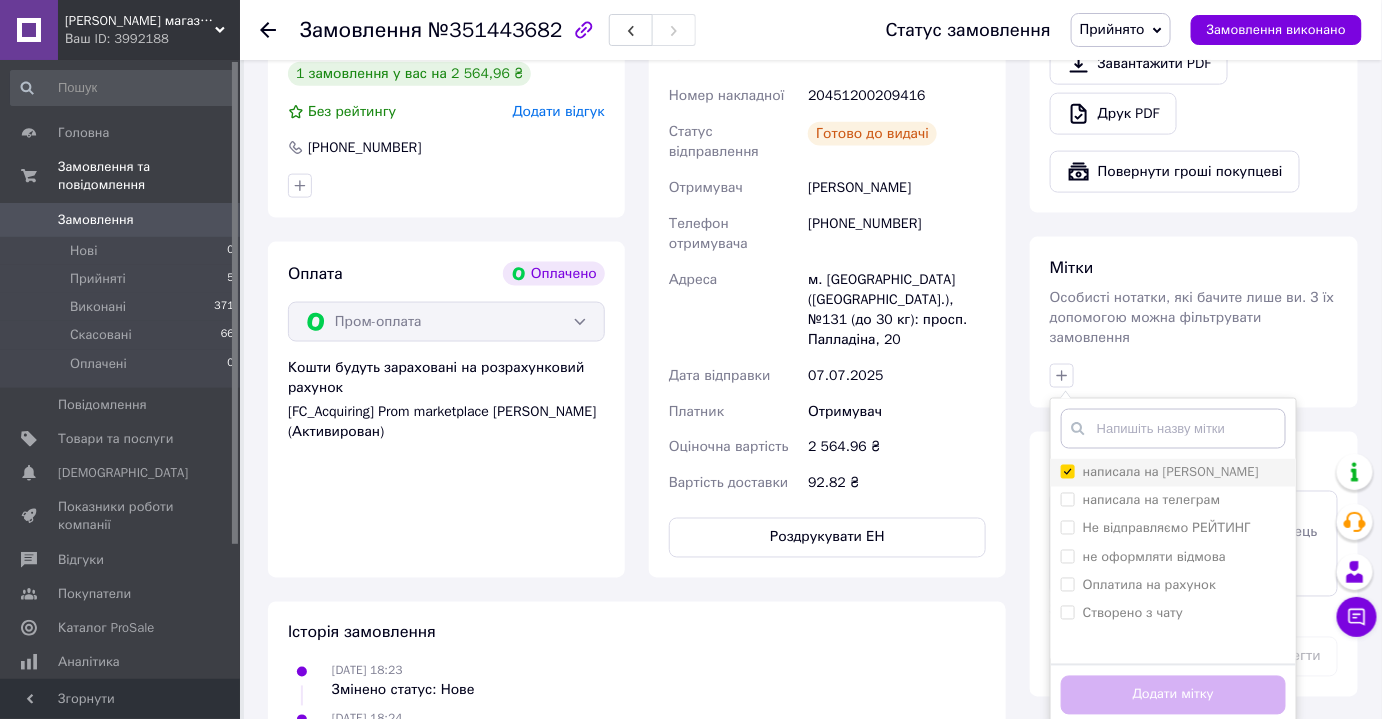 checkbox on "true" 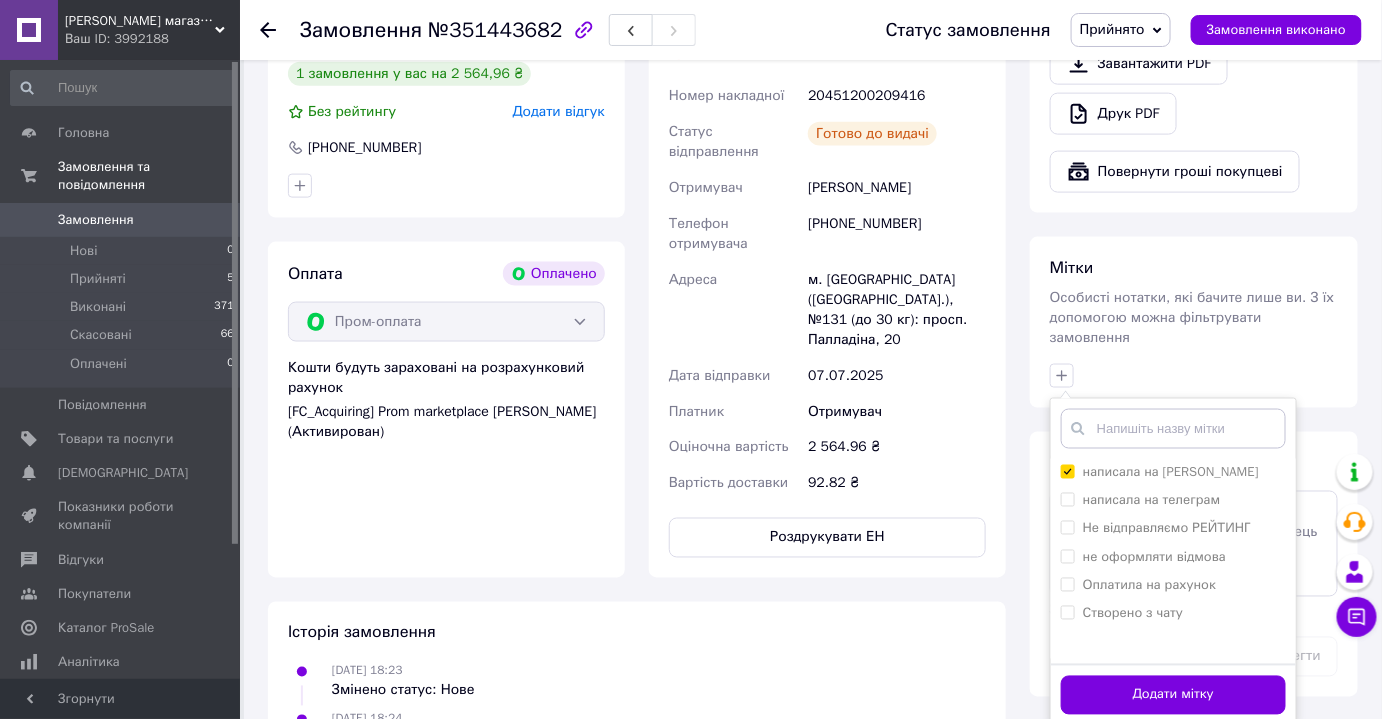 drag, startPoint x: 1126, startPoint y: 666, endPoint x: 1036, endPoint y: 636, distance: 94.86833 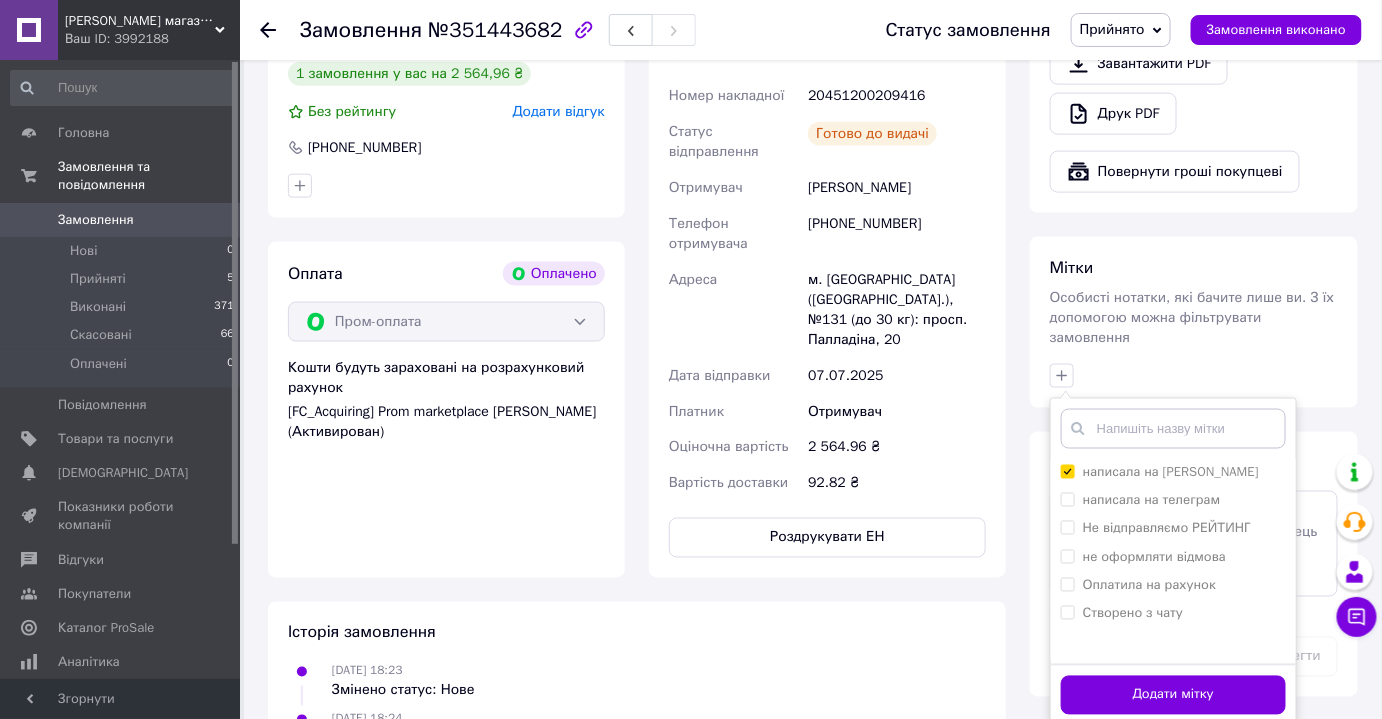 click on "Додати мітку" at bounding box center (1173, 695) 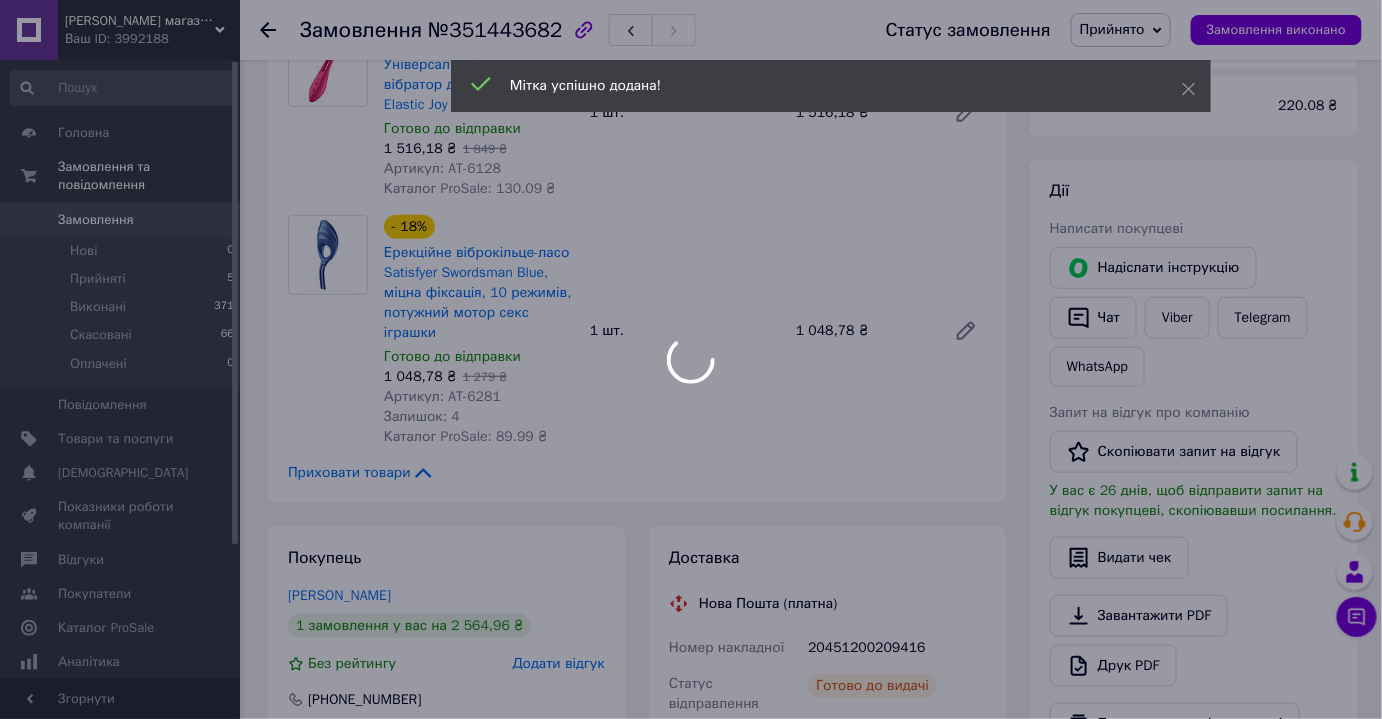 scroll, scrollTop: 0, scrollLeft: 0, axis: both 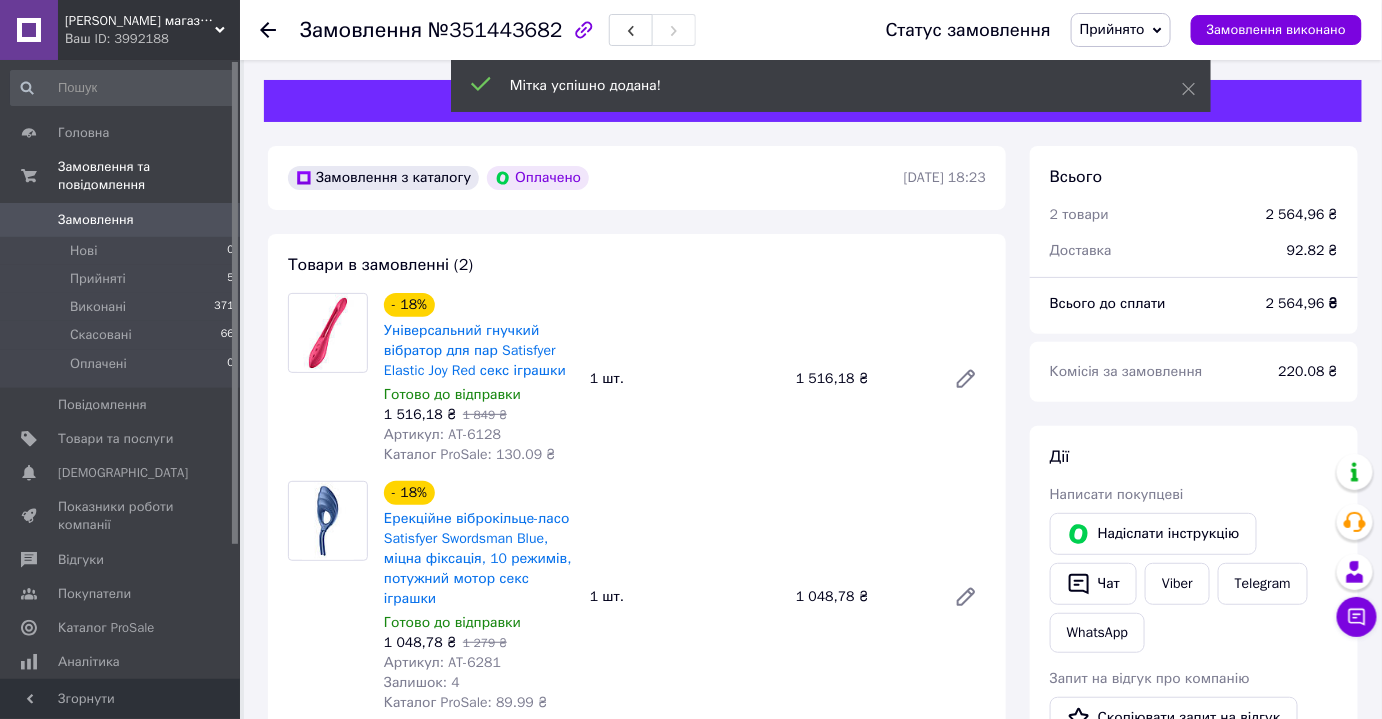 click 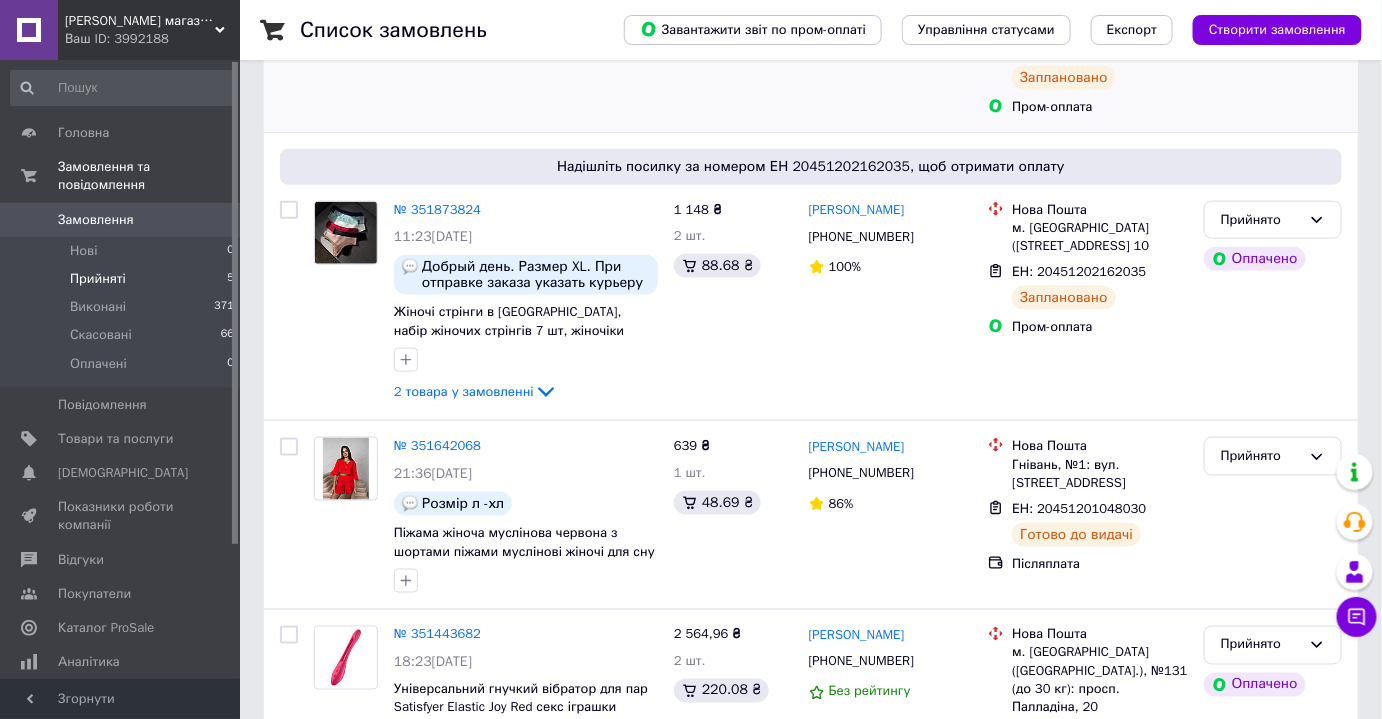 scroll, scrollTop: 731, scrollLeft: 0, axis: vertical 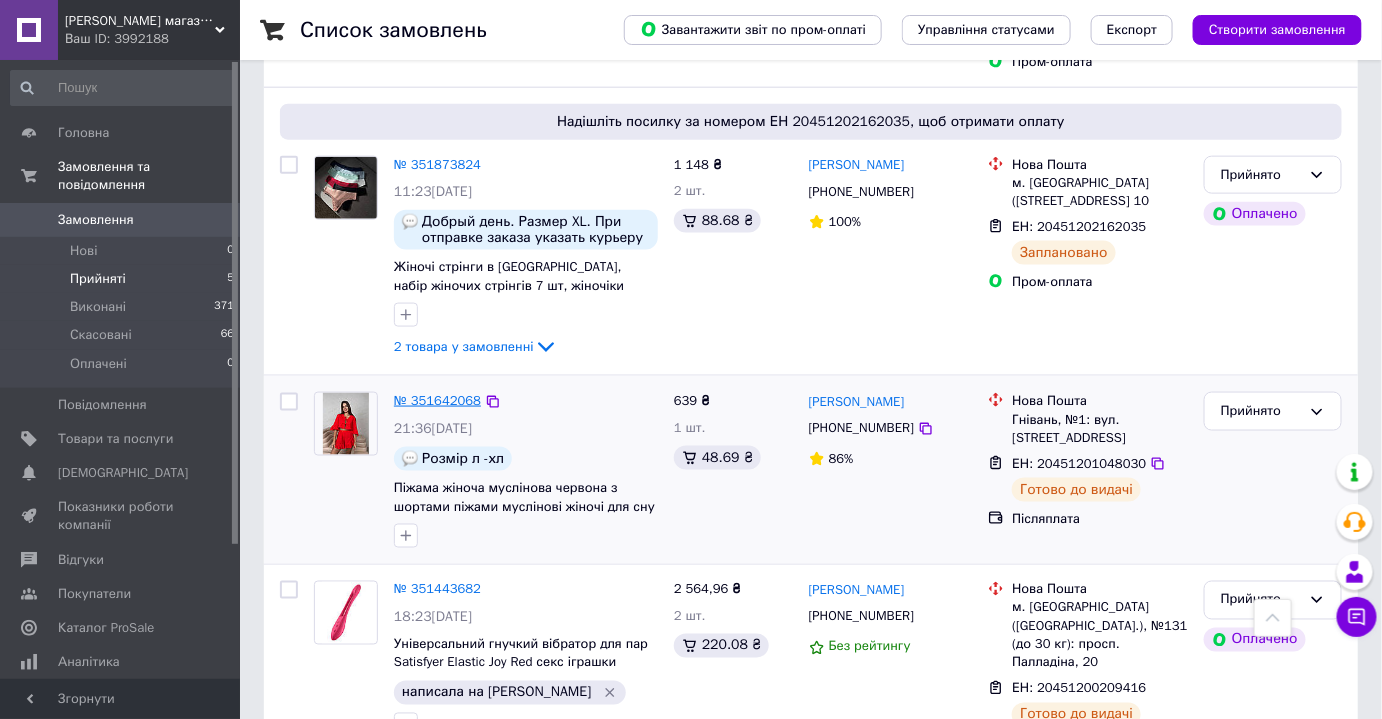 click on "№ 351642068" at bounding box center [437, 400] 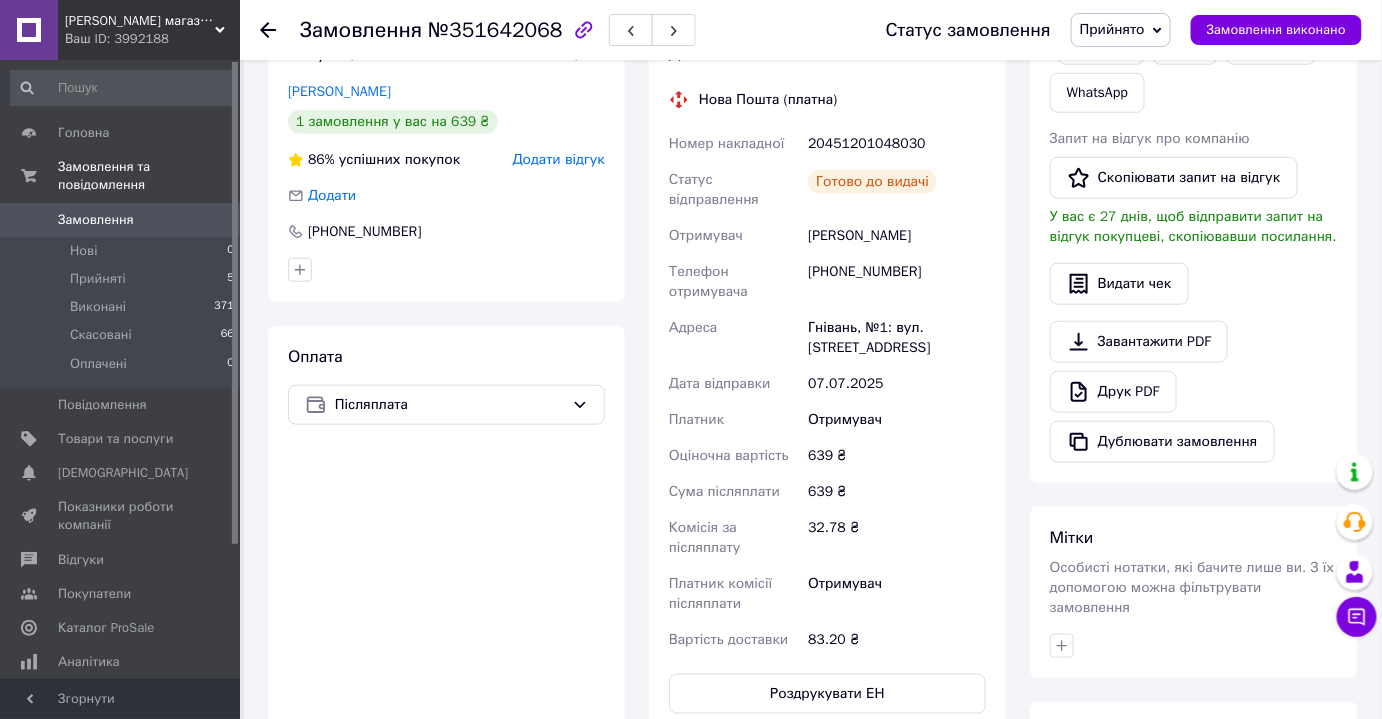 scroll, scrollTop: 368, scrollLeft: 0, axis: vertical 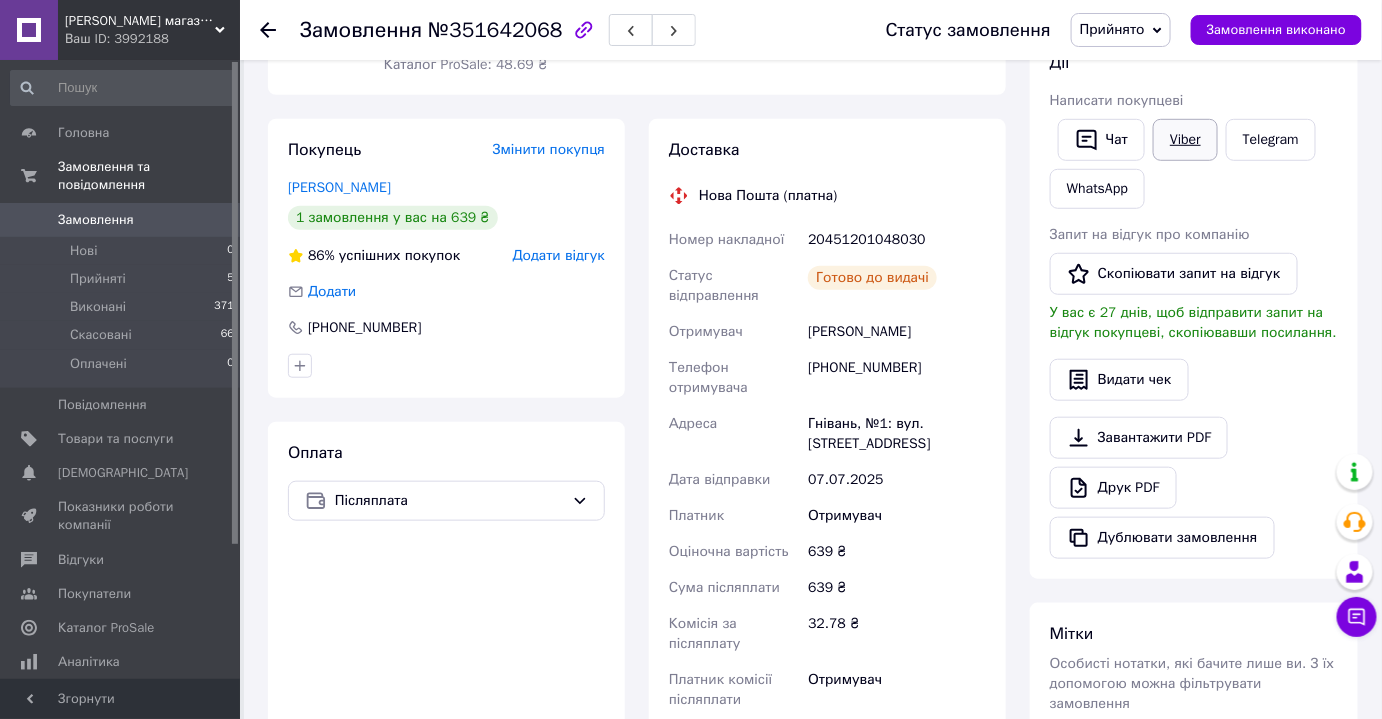 click on "Viber" at bounding box center [1185, 140] 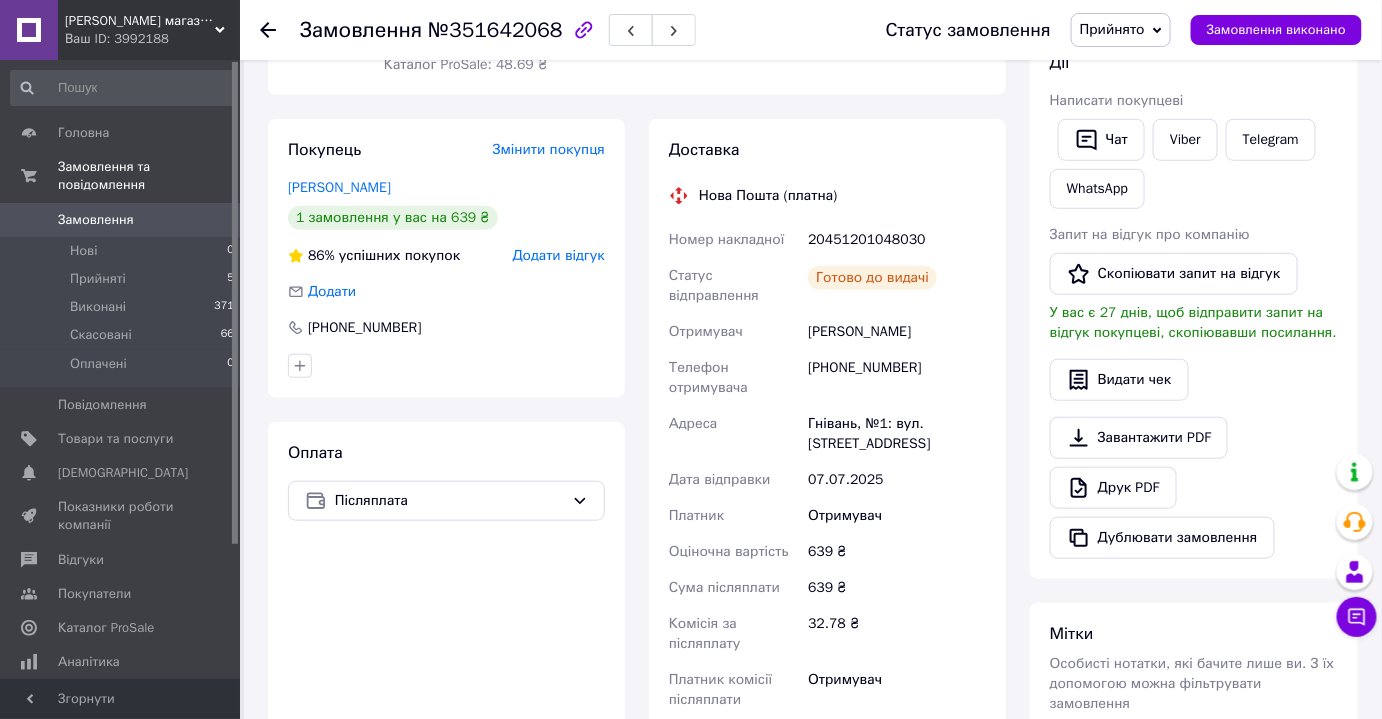 click on "20451201048030" at bounding box center [897, 240] 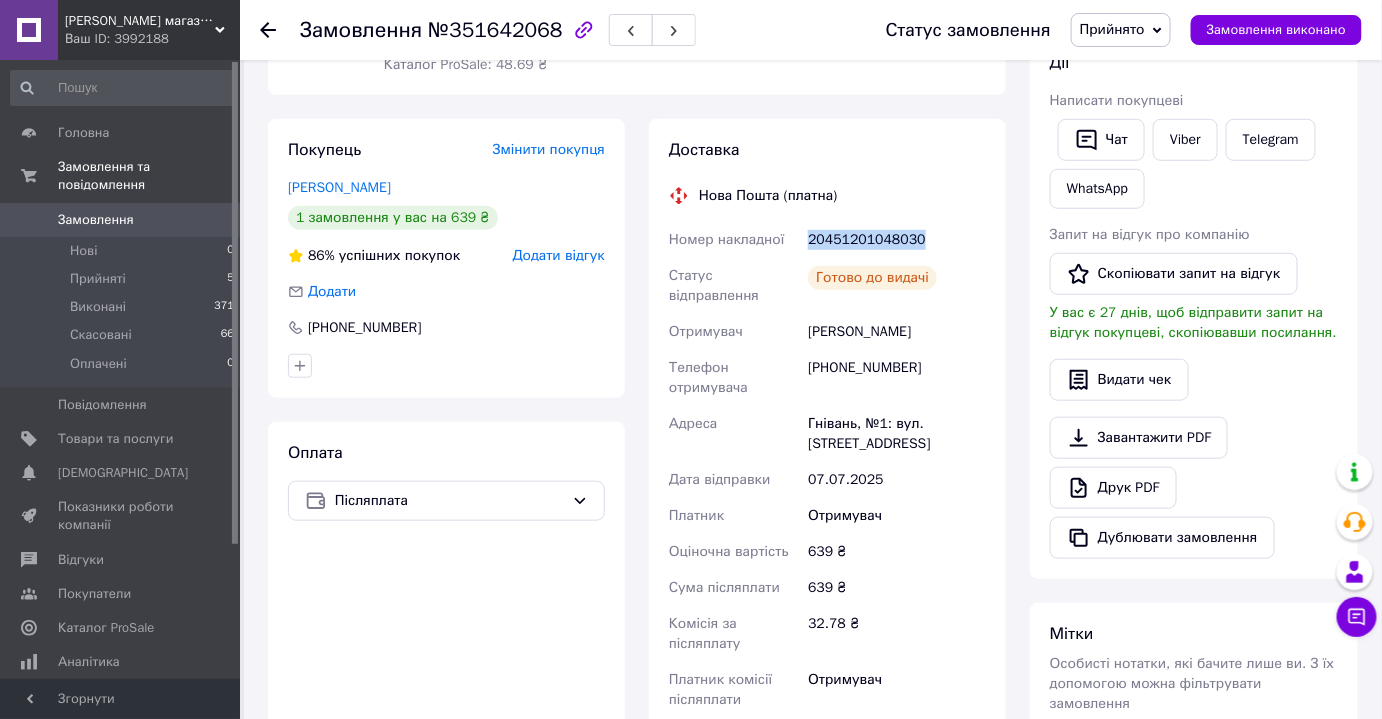 click on "20451201048030" at bounding box center [897, 240] 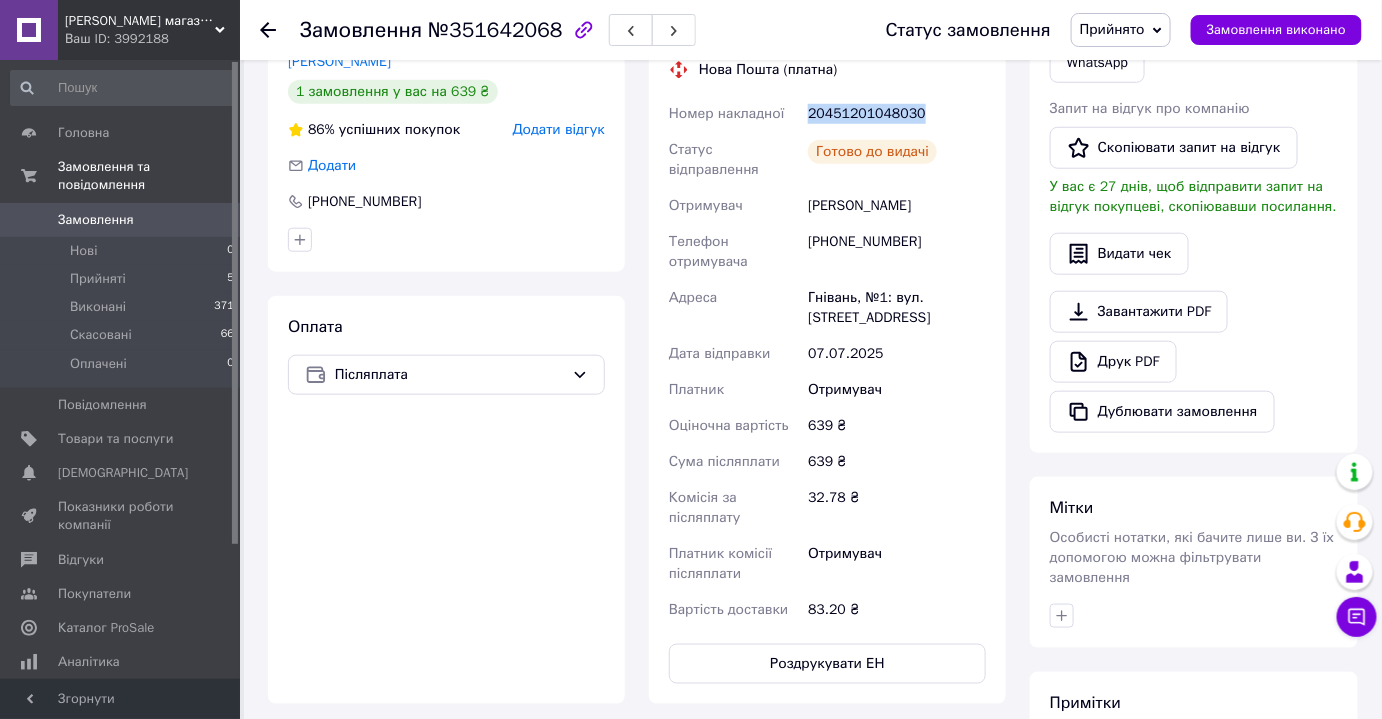 scroll, scrollTop: 636, scrollLeft: 0, axis: vertical 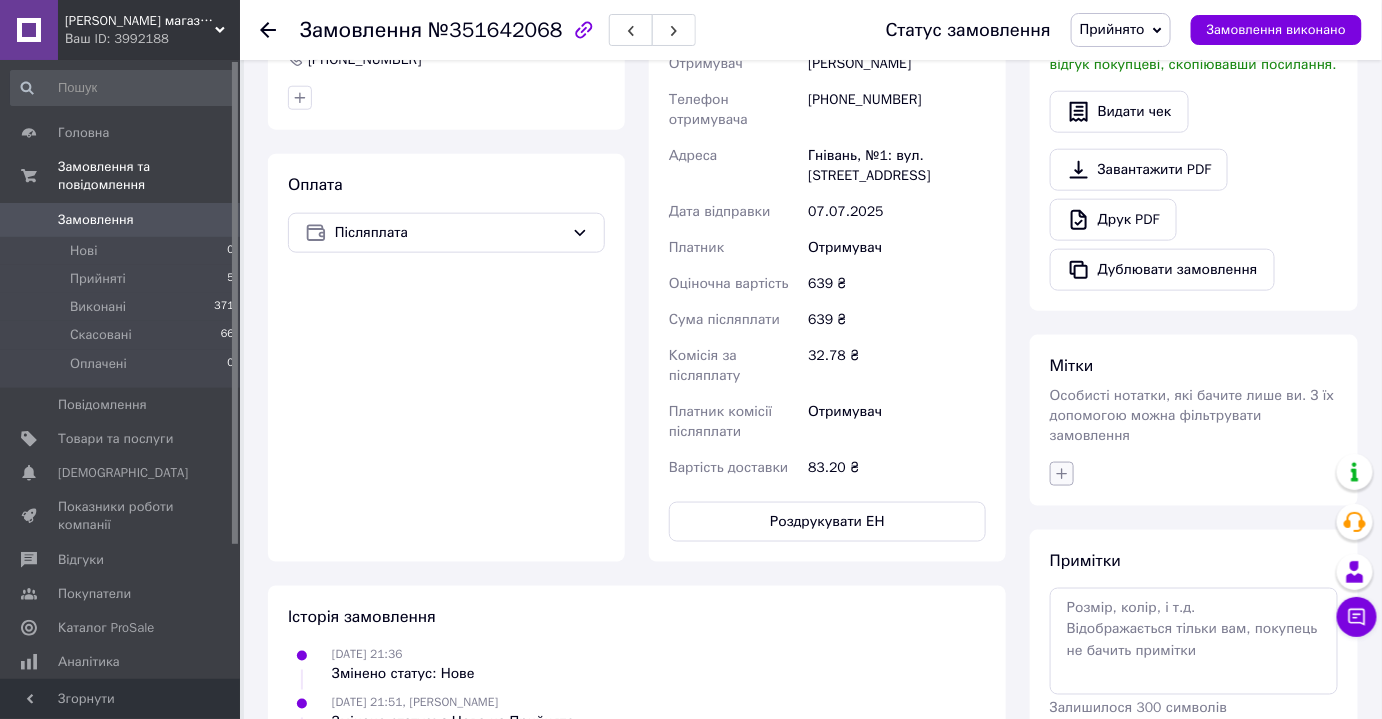 click 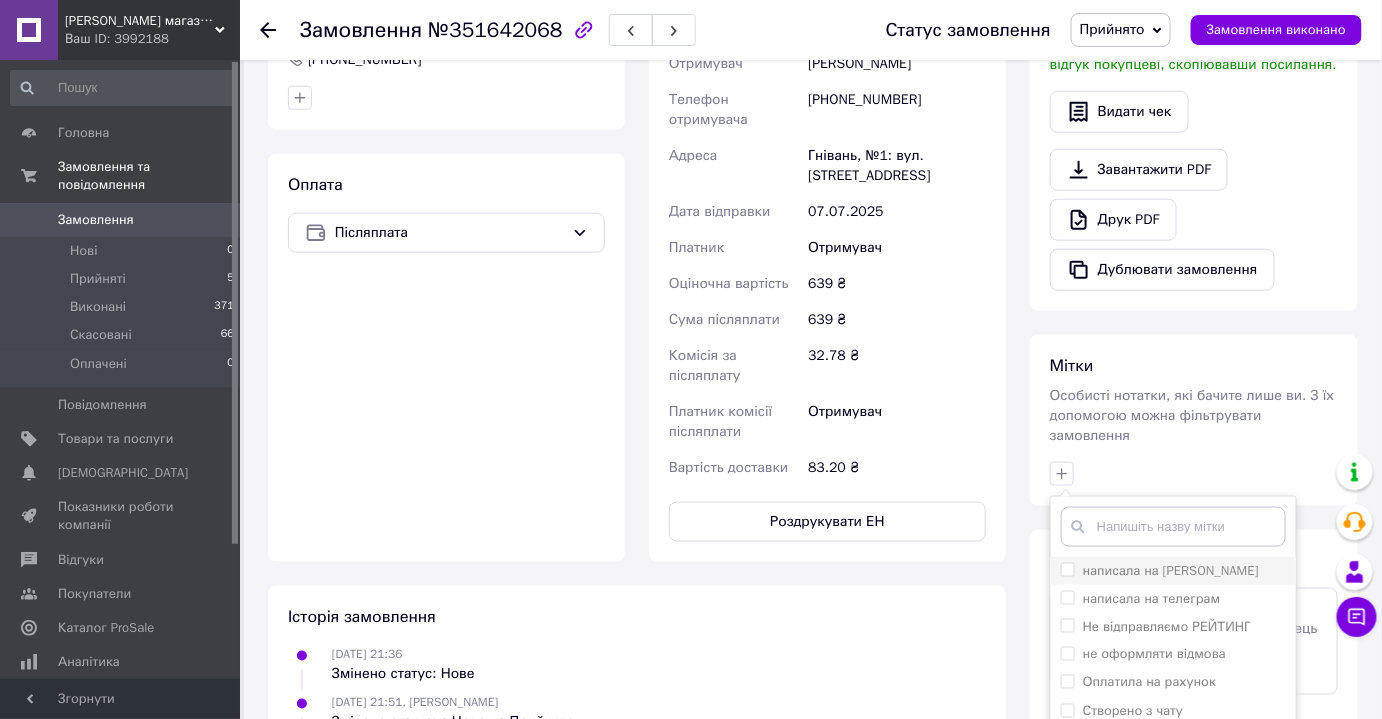 click on "написала на вайбер" at bounding box center [1171, 570] 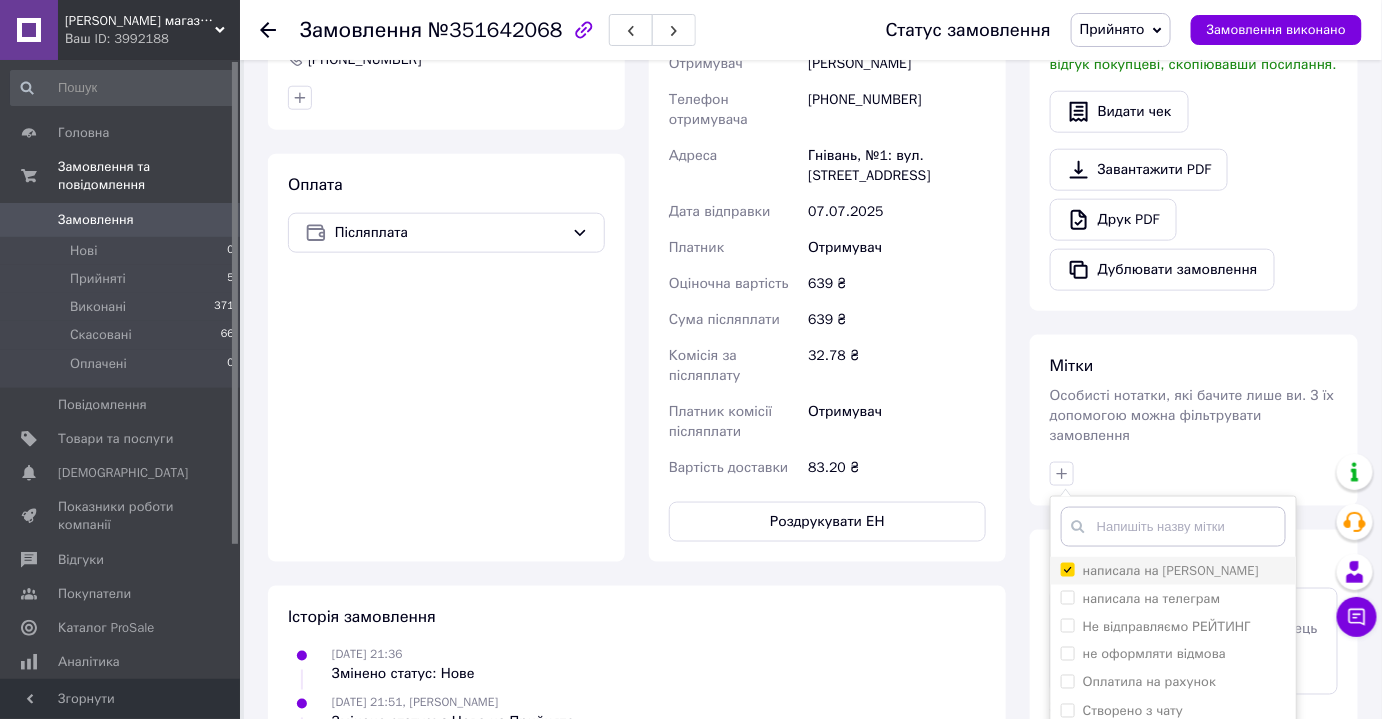 checkbox on "true" 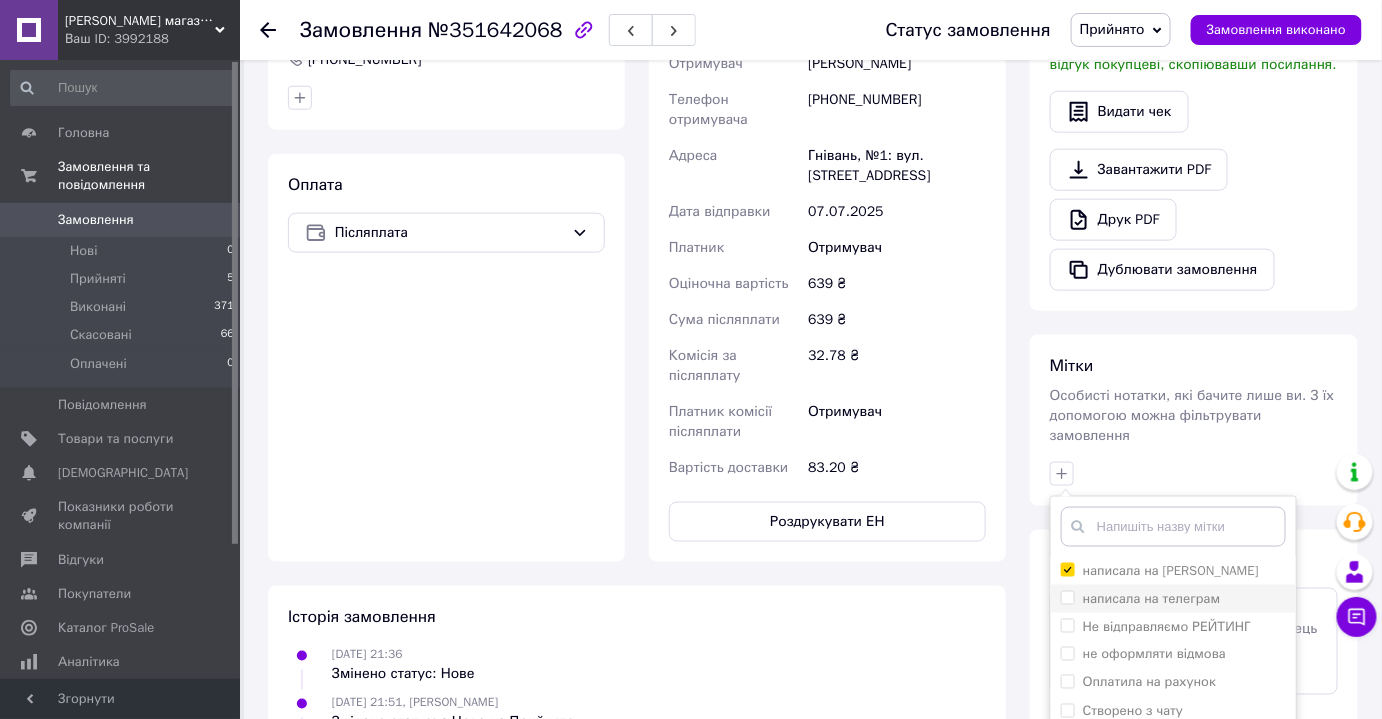 scroll, scrollTop: 818, scrollLeft: 0, axis: vertical 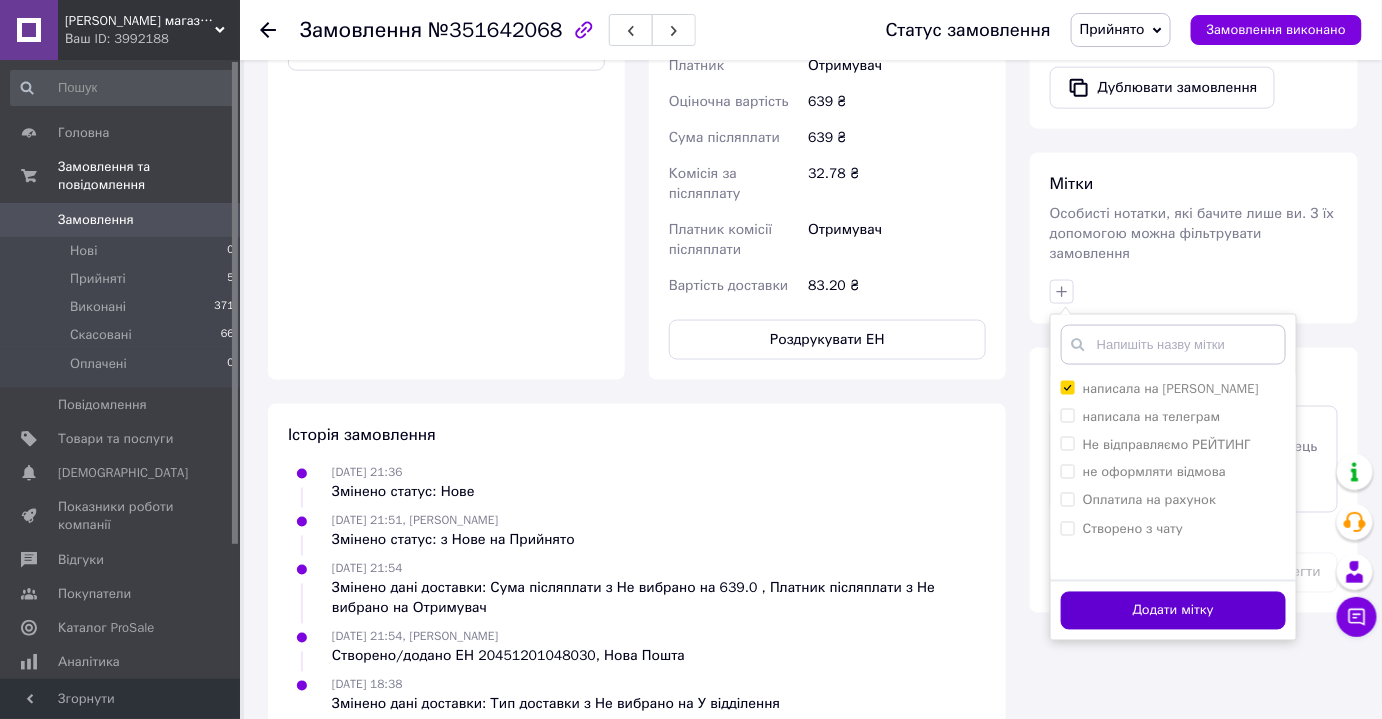 click on "Додати мітку" at bounding box center (1173, 611) 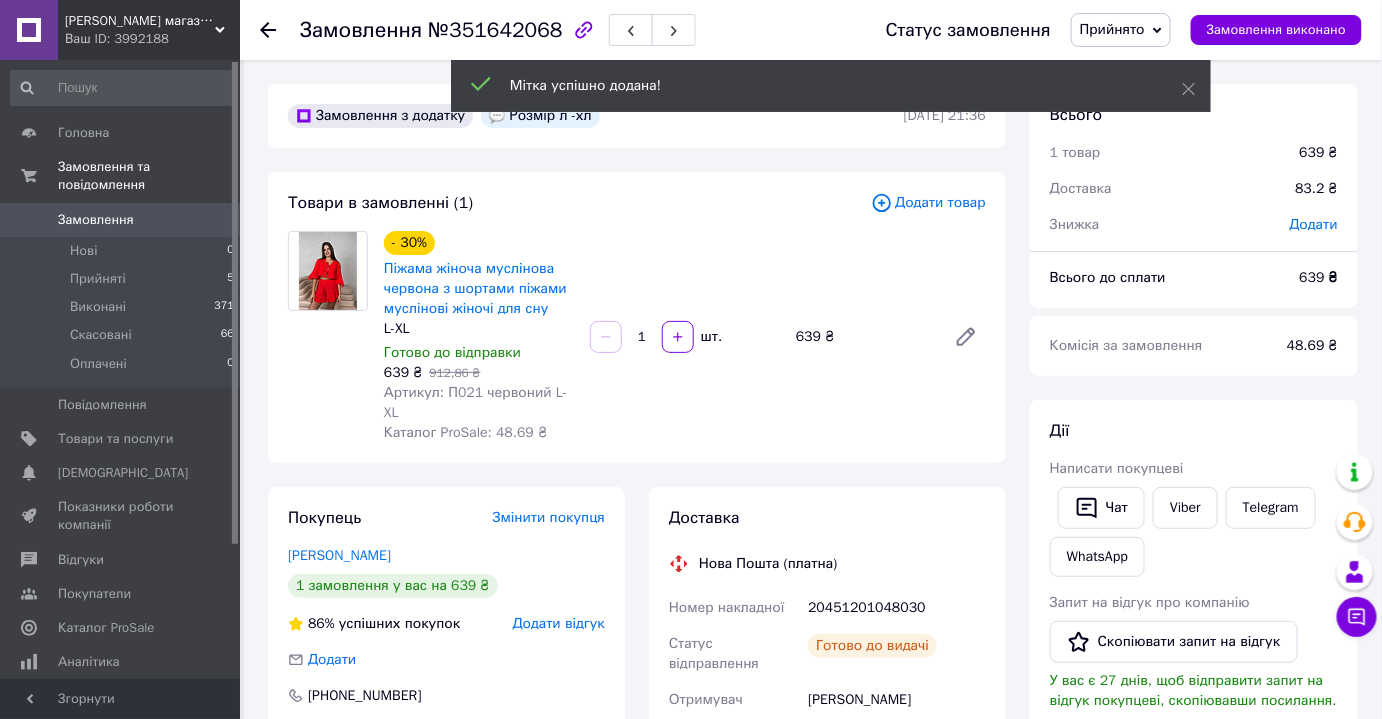 scroll, scrollTop: 0, scrollLeft: 0, axis: both 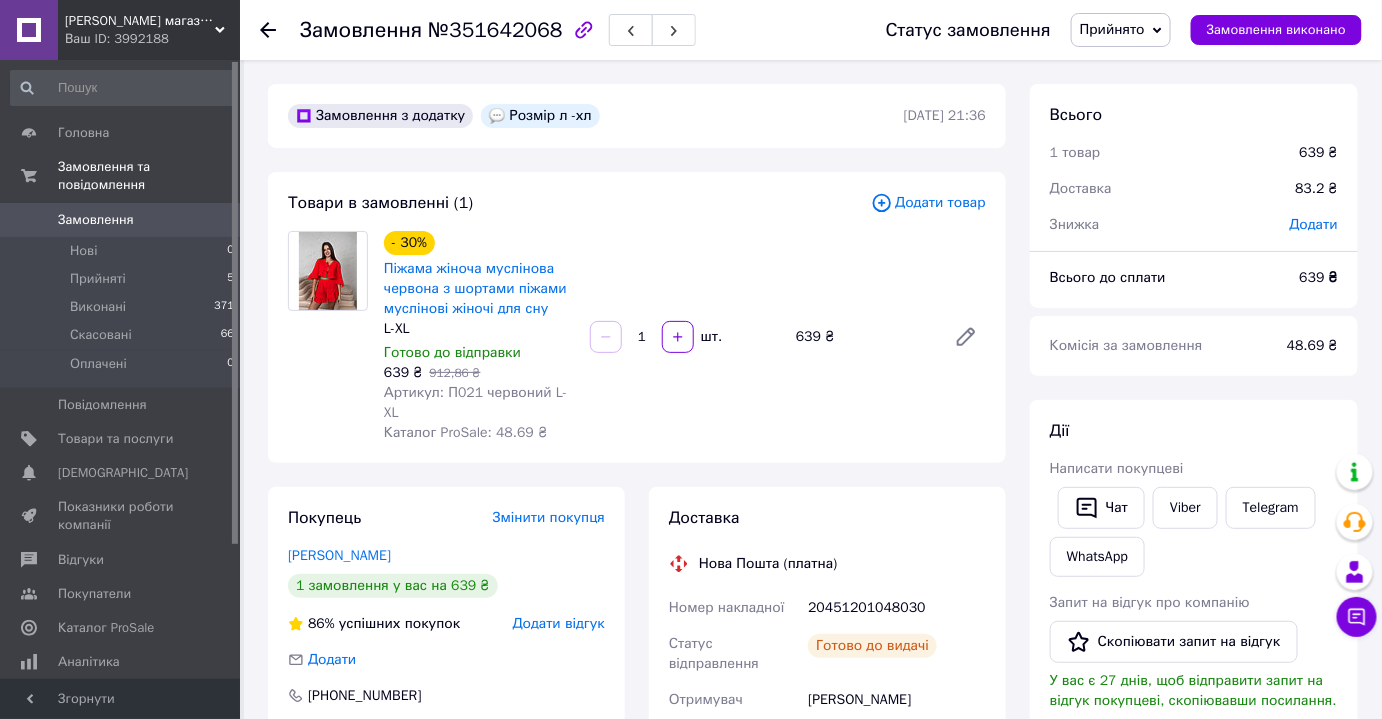 click 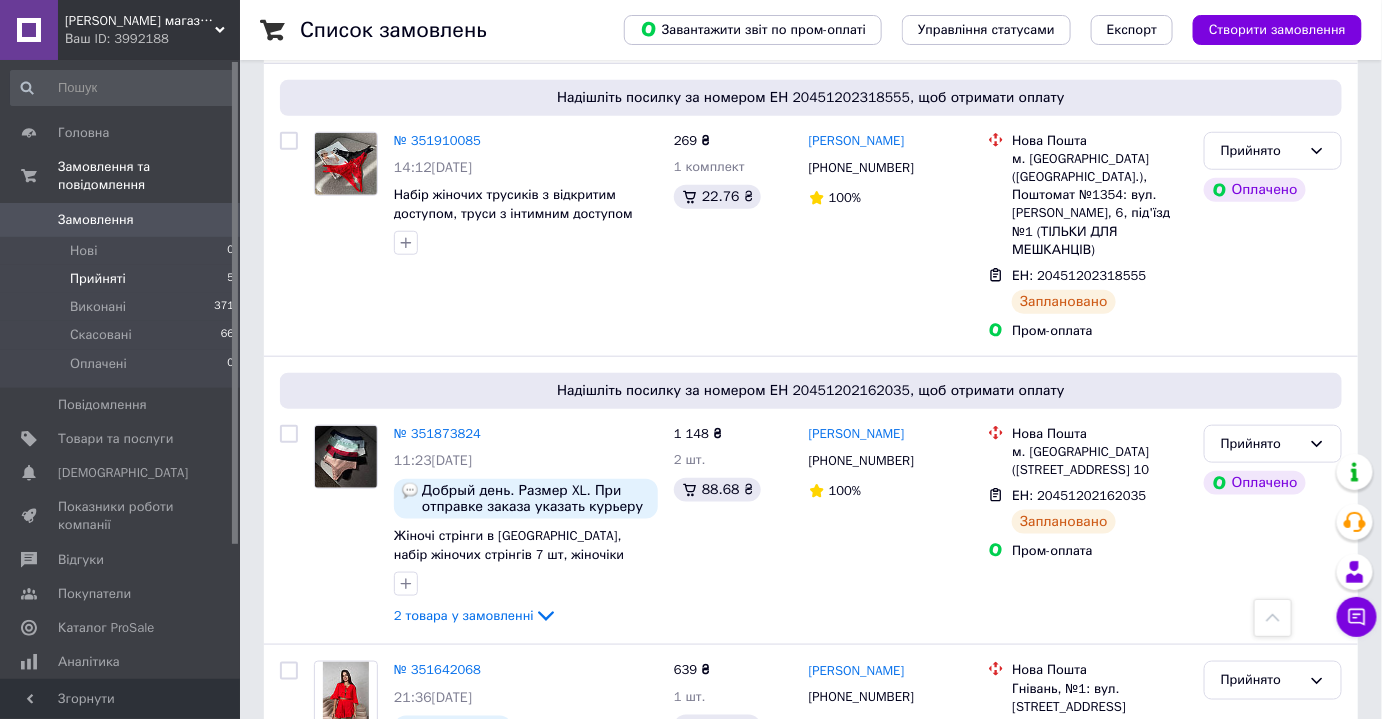 scroll, scrollTop: 458, scrollLeft: 0, axis: vertical 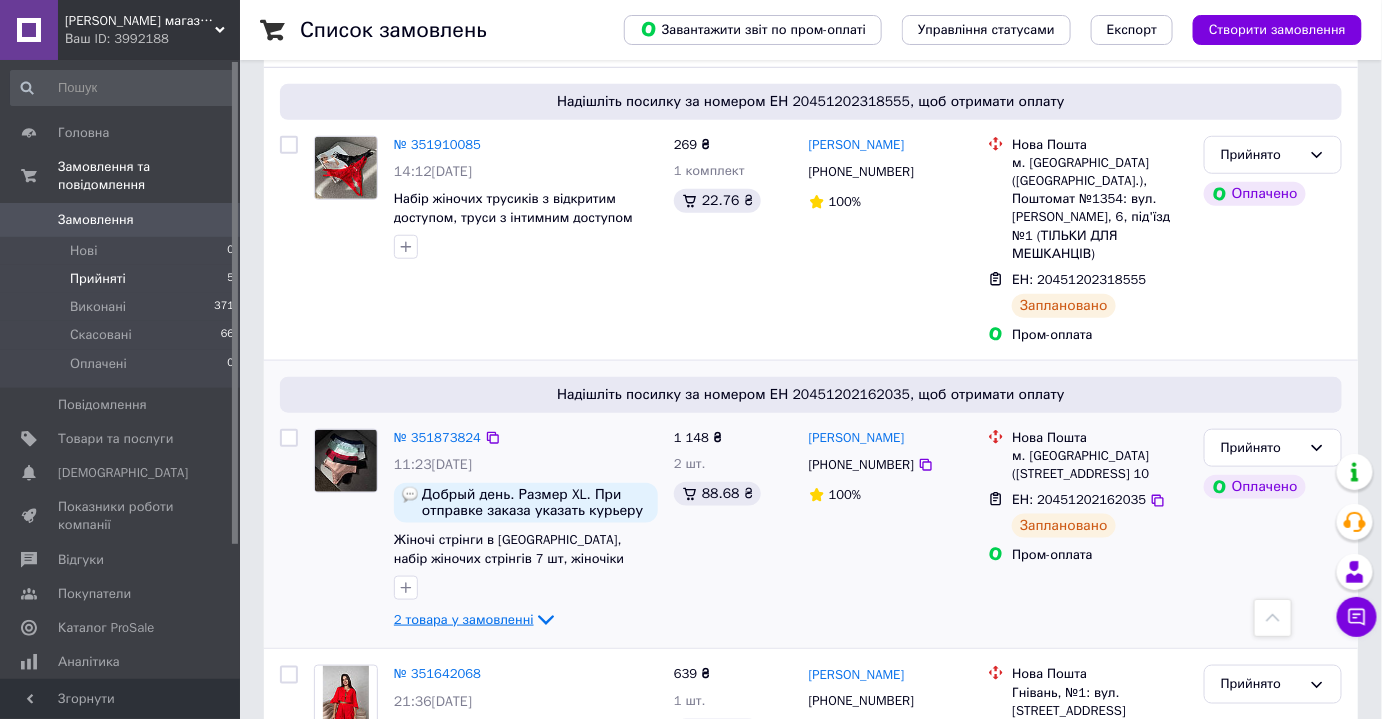 click 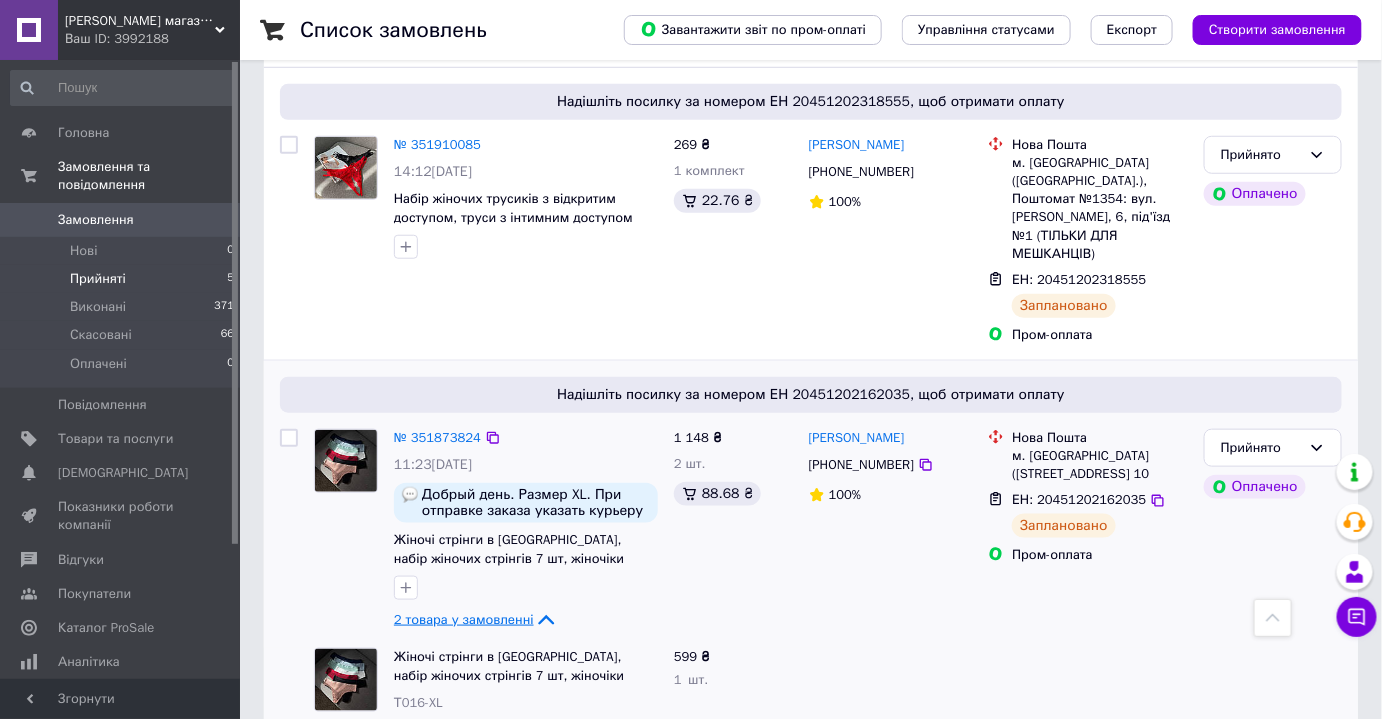 scroll, scrollTop: 640, scrollLeft: 0, axis: vertical 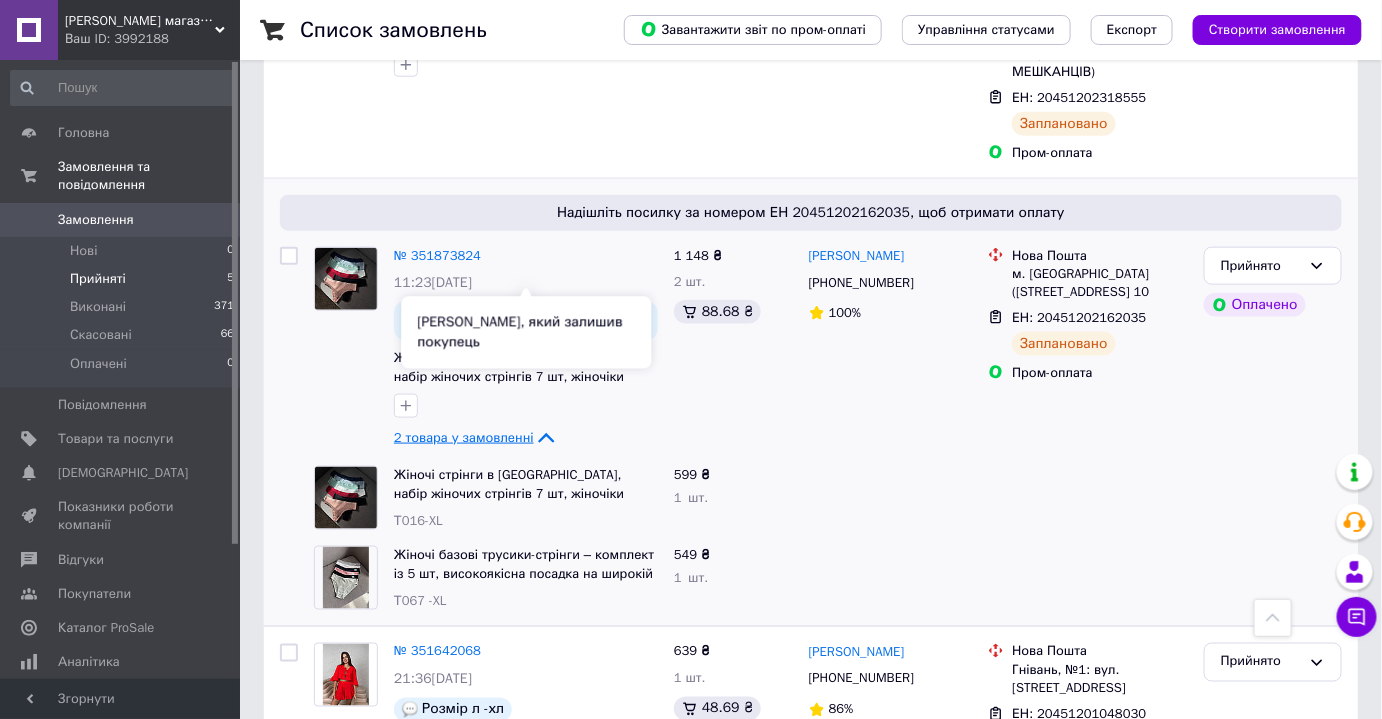 click on "Добрый день. Размер XL.  При отправке заказа указать курьеру до двери квартиры. Спасибо." at bounding box center (536, 321) 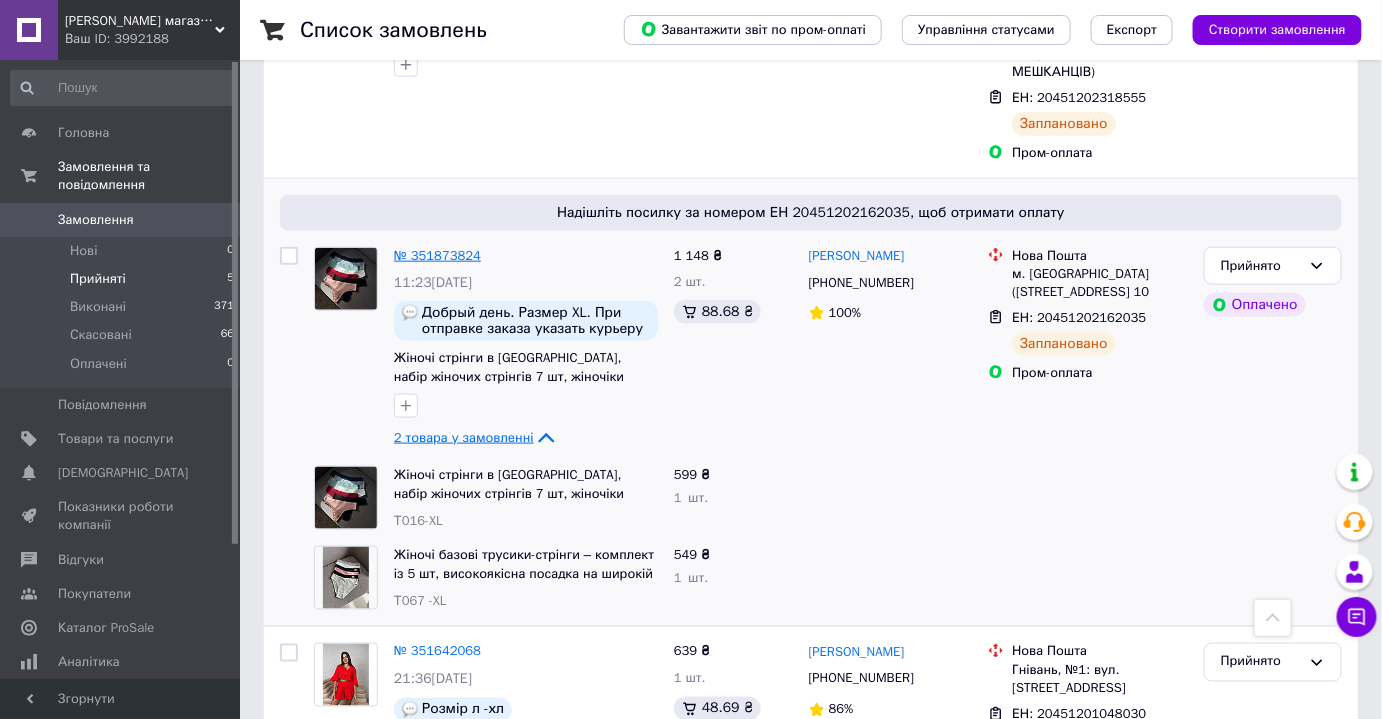 click on "№ 351873824" at bounding box center (437, 255) 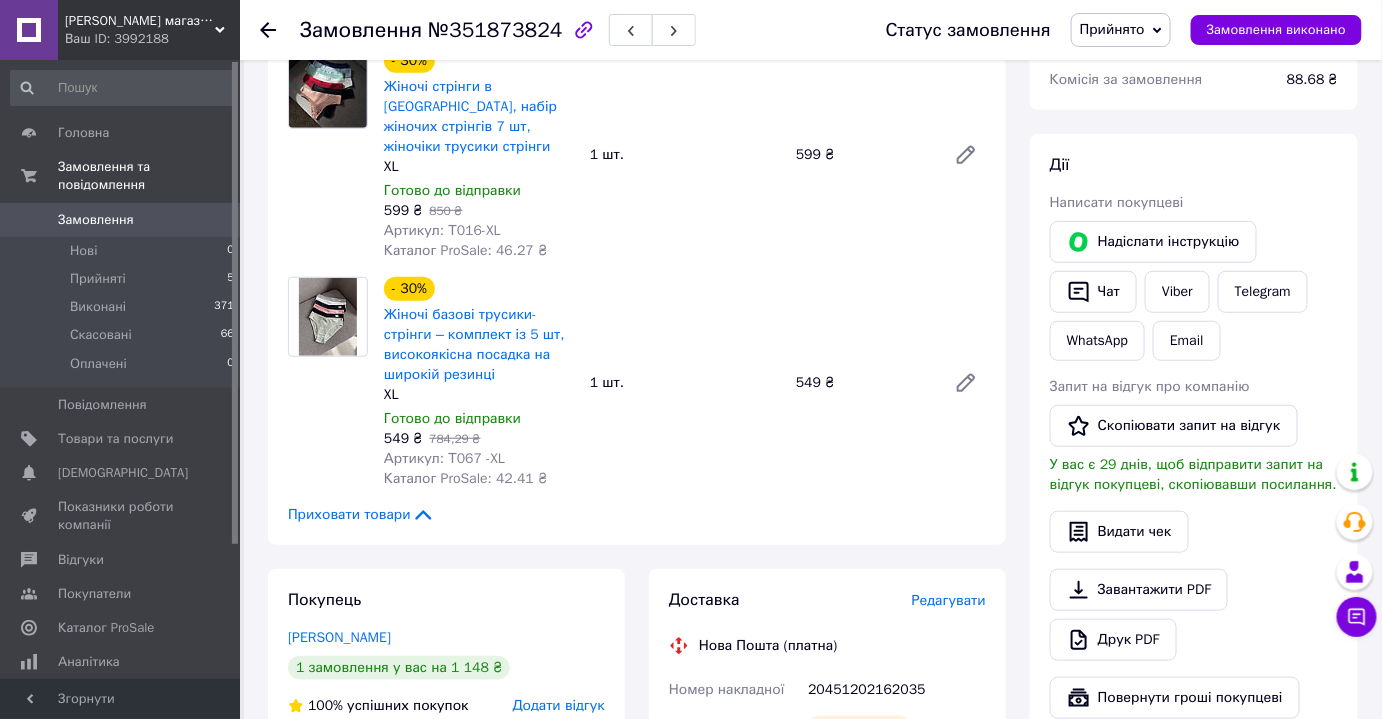 scroll, scrollTop: 0, scrollLeft: 0, axis: both 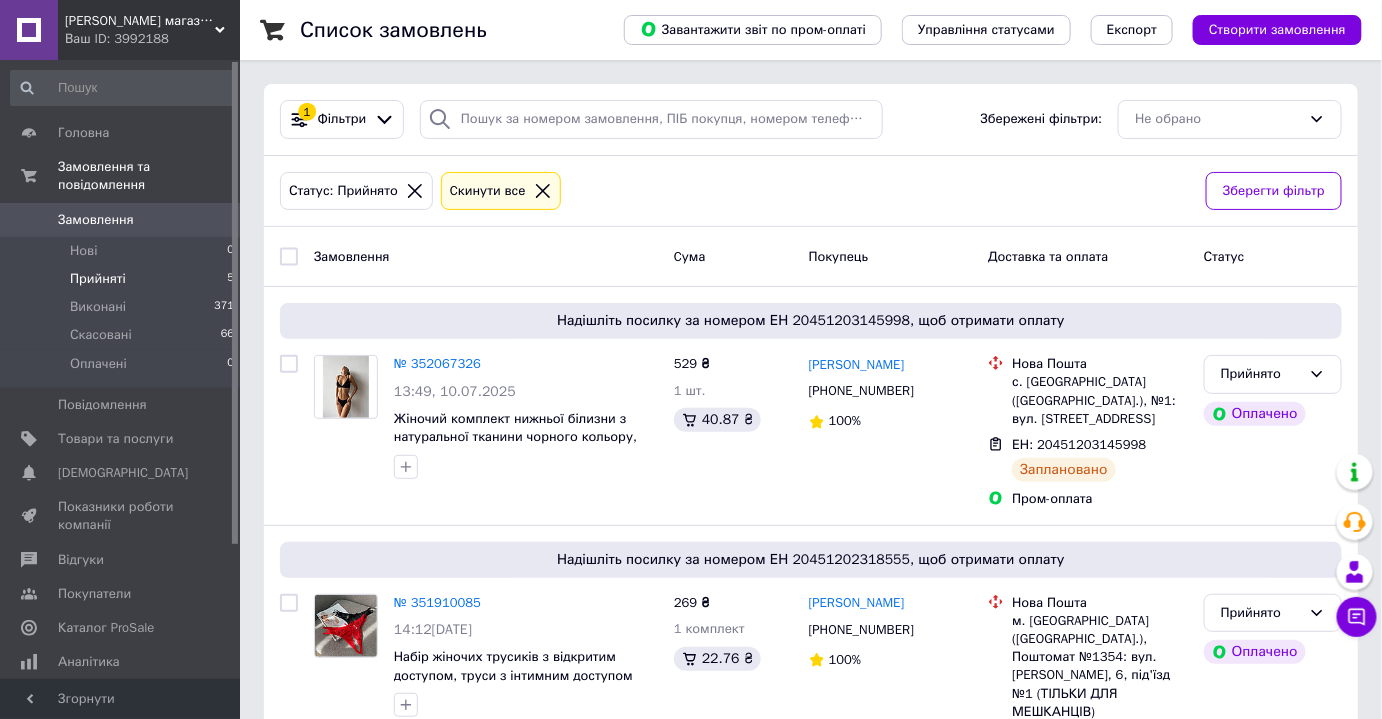 click on "Litay Інтернет магазин" at bounding box center [140, 21] 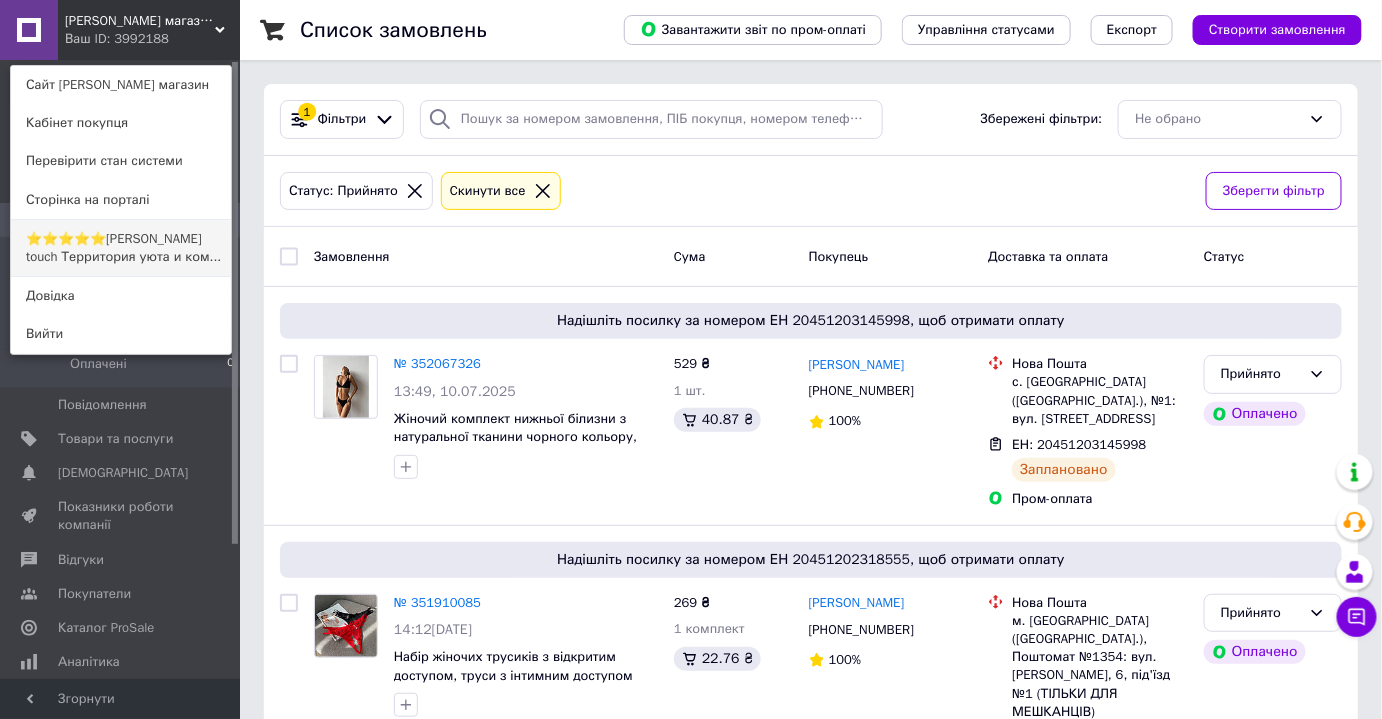 click on "⭐⭐⭐⭐⭐Angel's touch Территория уюта и ком..." at bounding box center (121, 248) 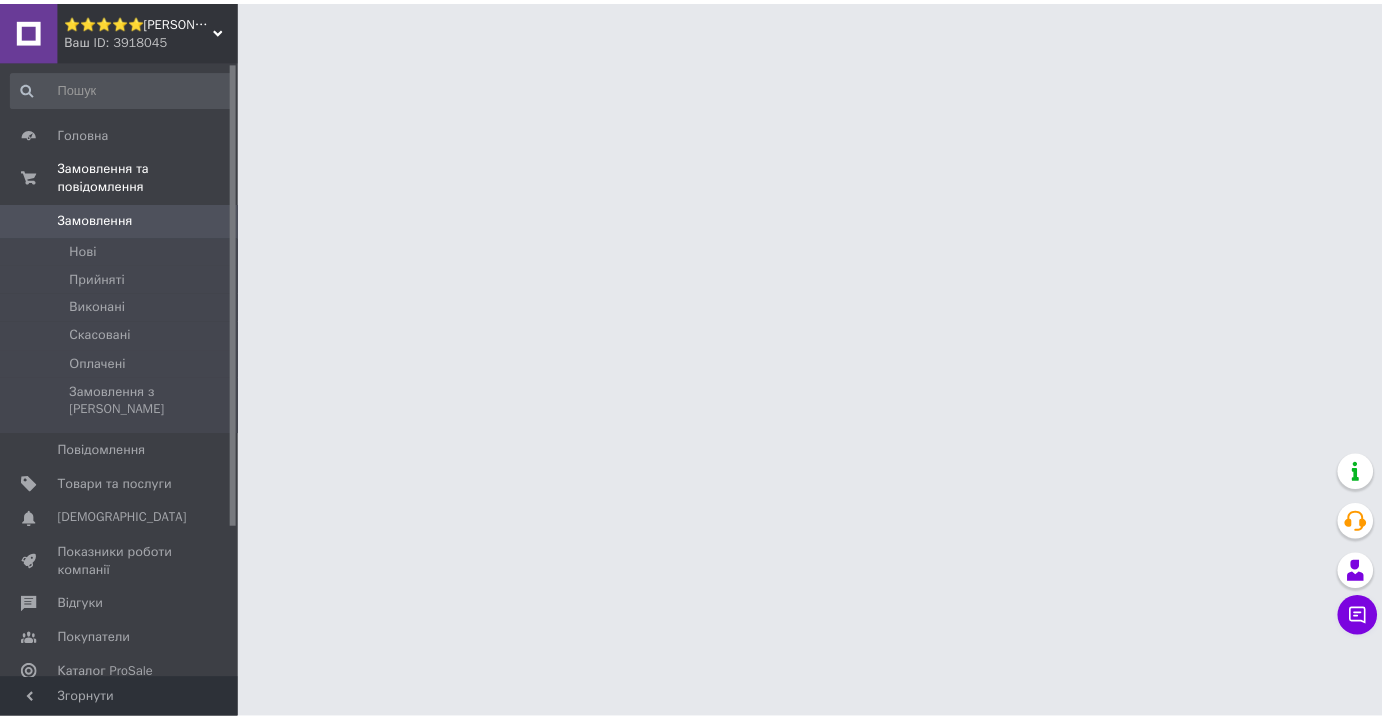 scroll, scrollTop: 0, scrollLeft: 0, axis: both 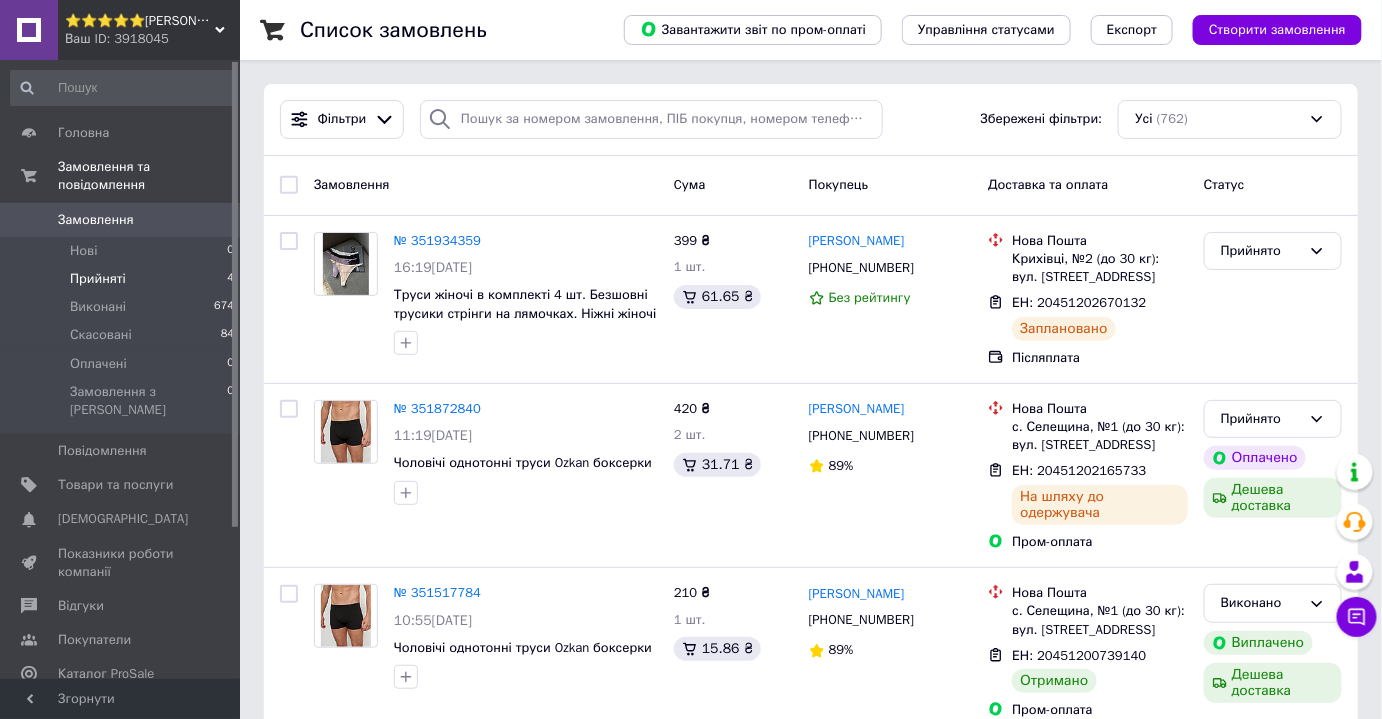 click on "Прийняті" at bounding box center [98, 279] 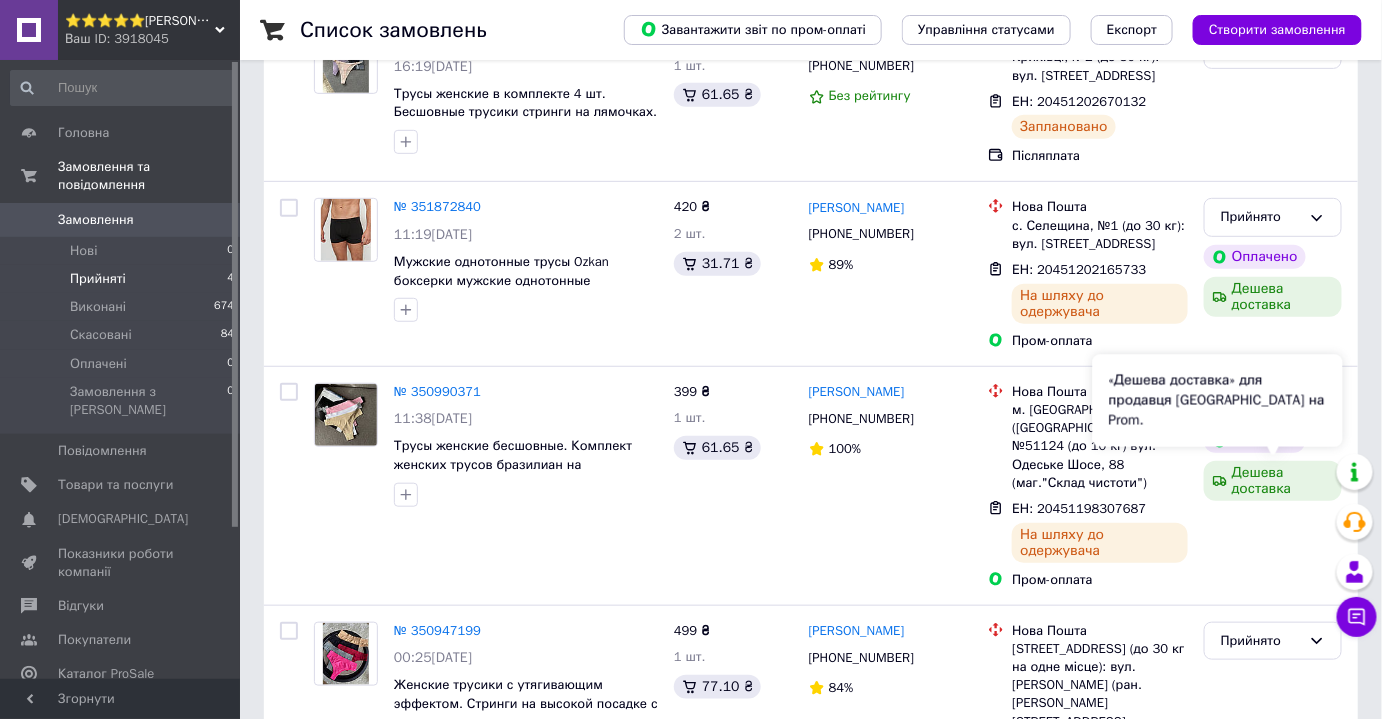 scroll, scrollTop: 366, scrollLeft: 0, axis: vertical 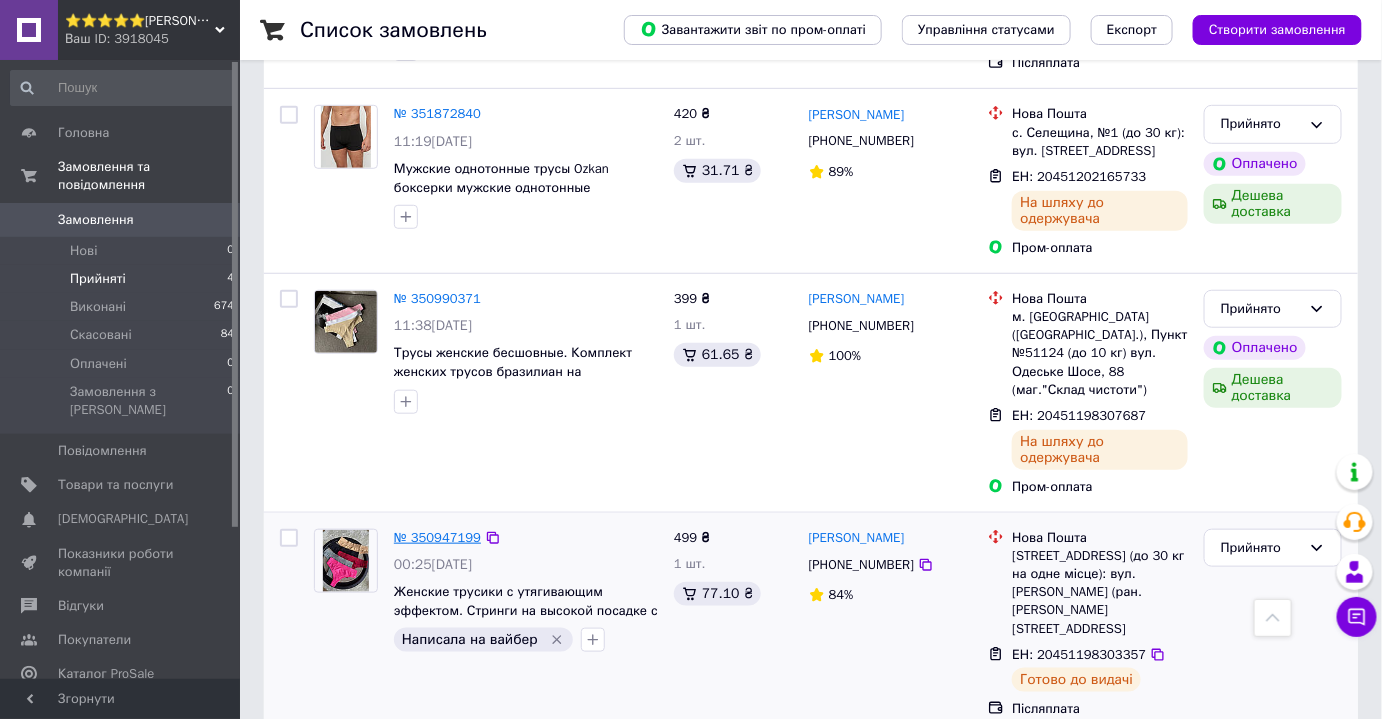 click on "№ 350947199" at bounding box center (437, 537) 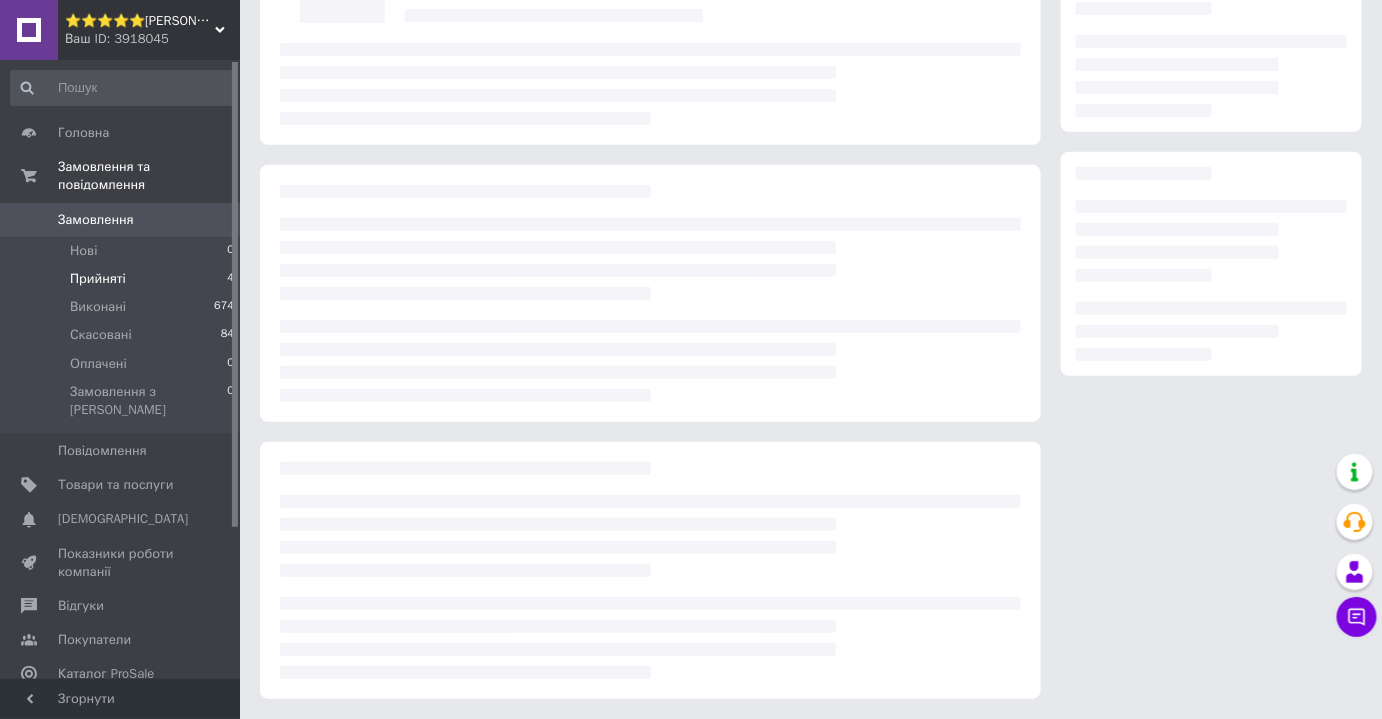 scroll, scrollTop: 0, scrollLeft: 0, axis: both 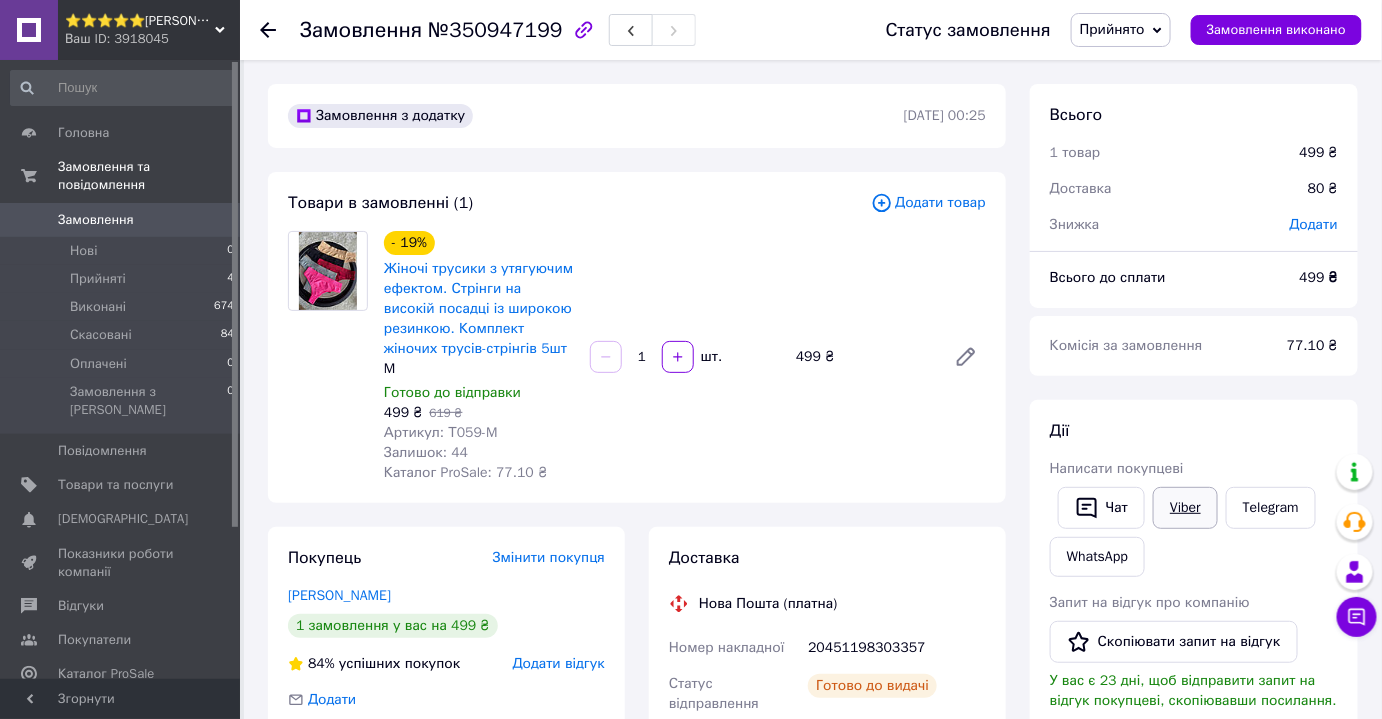 click on "Viber" at bounding box center [1185, 508] 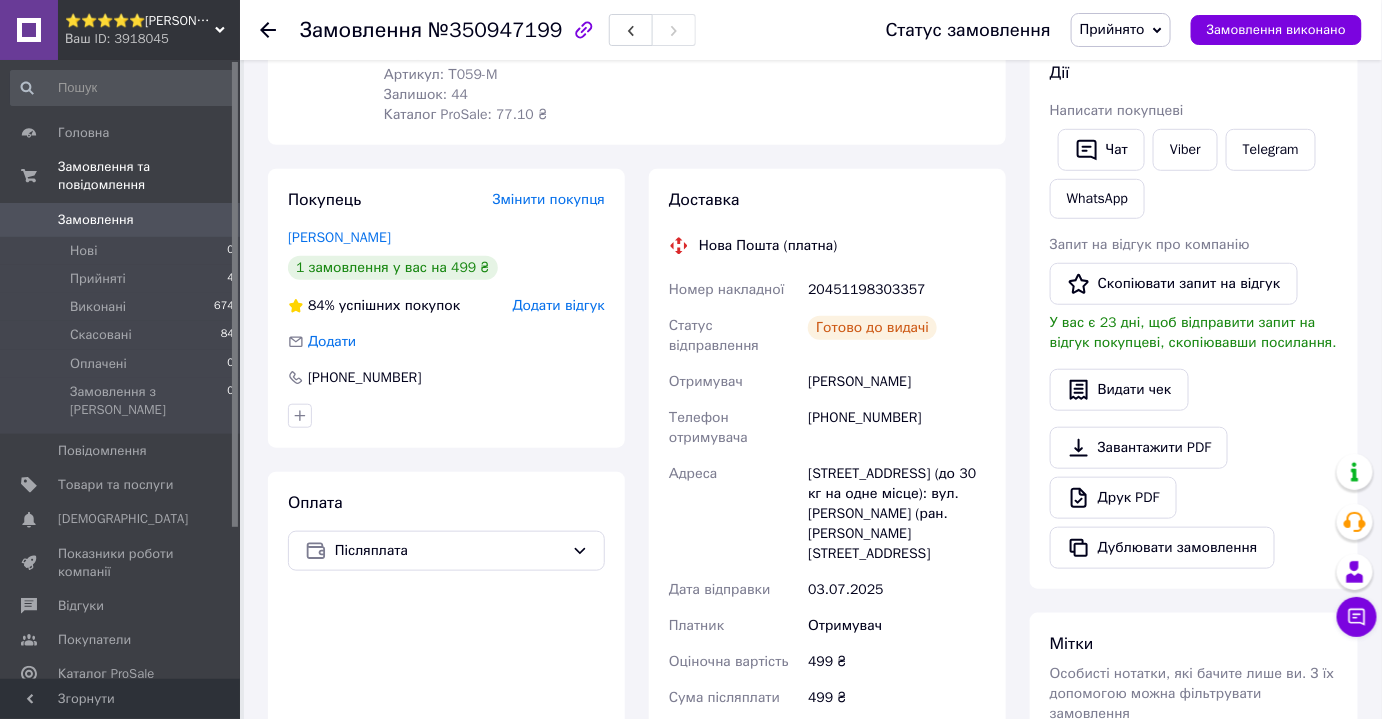 scroll, scrollTop: 363, scrollLeft: 0, axis: vertical 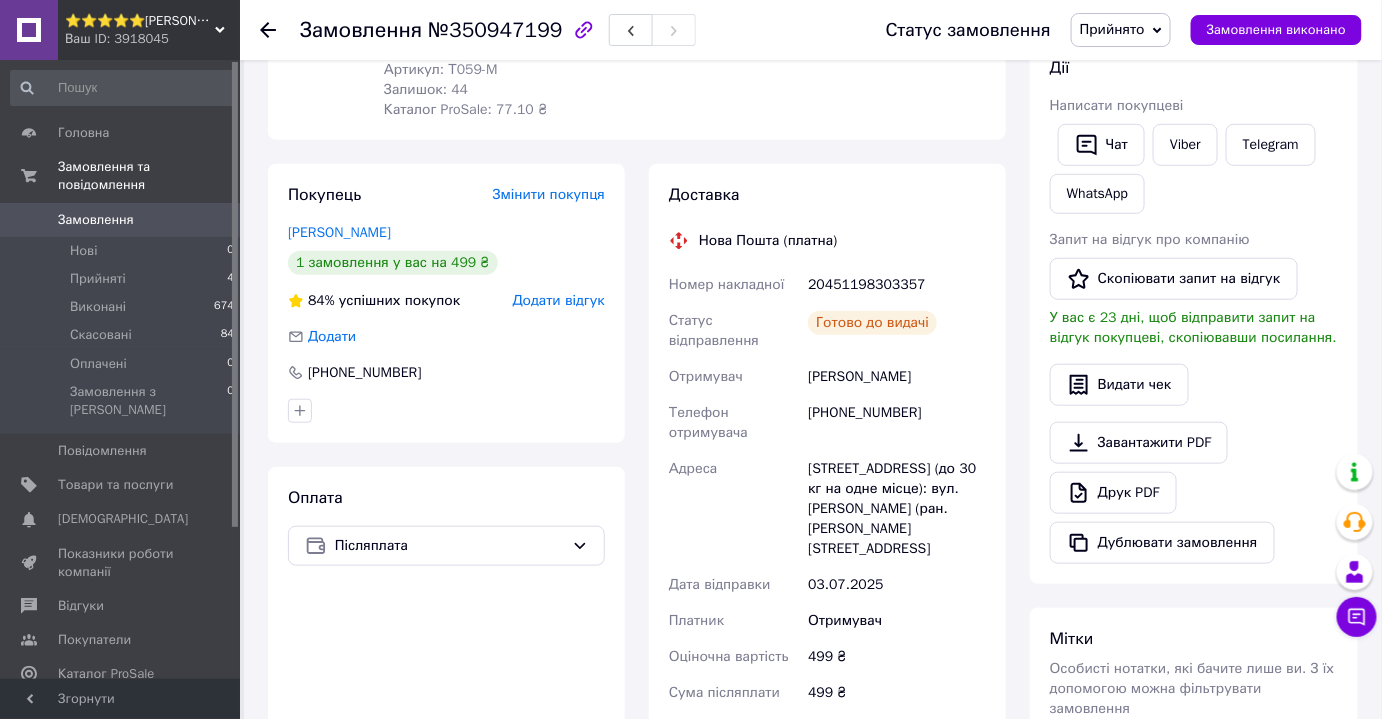 click 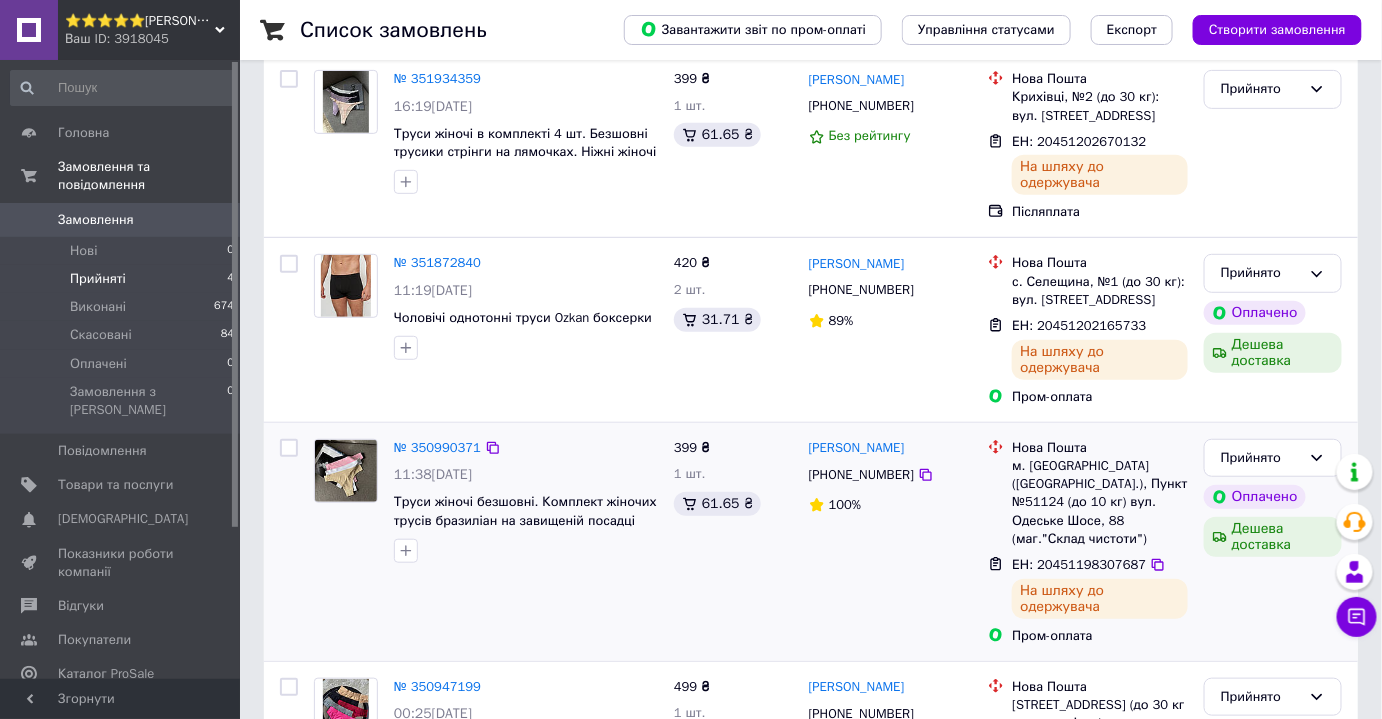 scroll, scrollTop: 363, scrollLeft: 0, axis: vertical 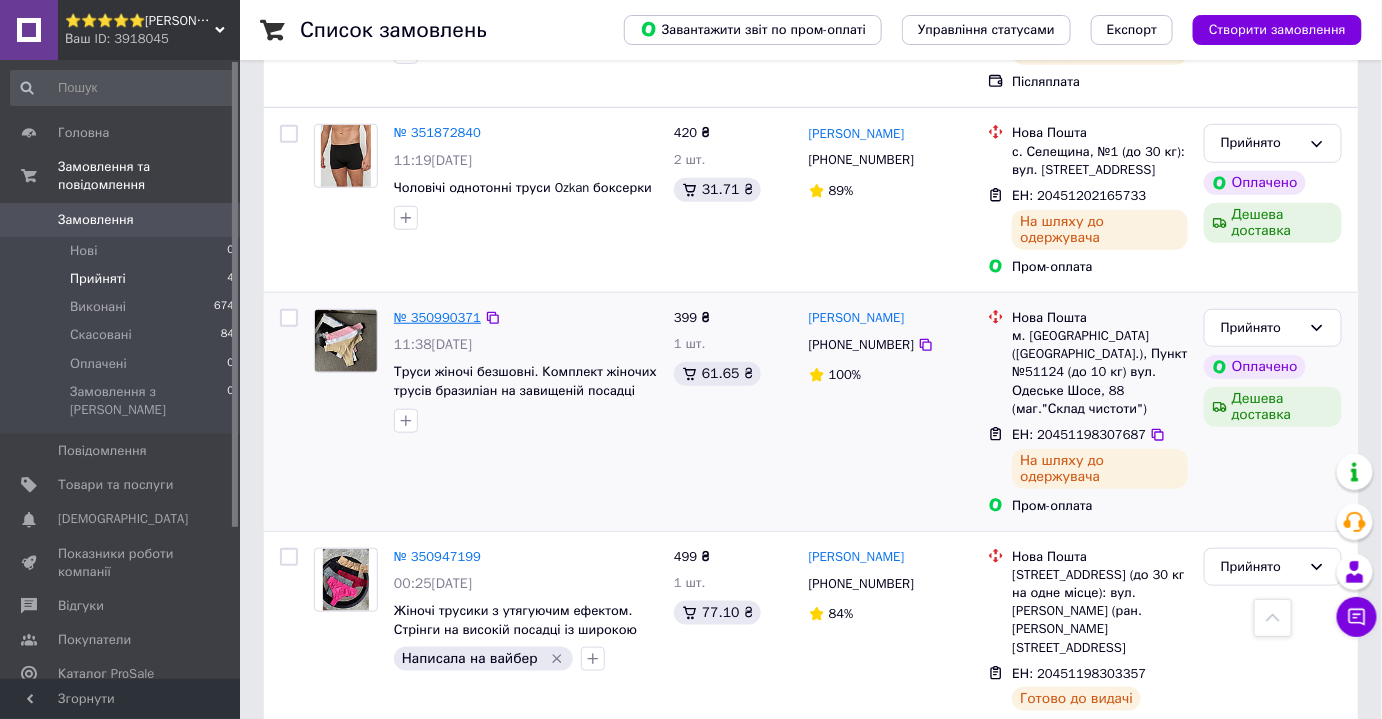 click on "№ 350990371" at bounding box center (437, 317) 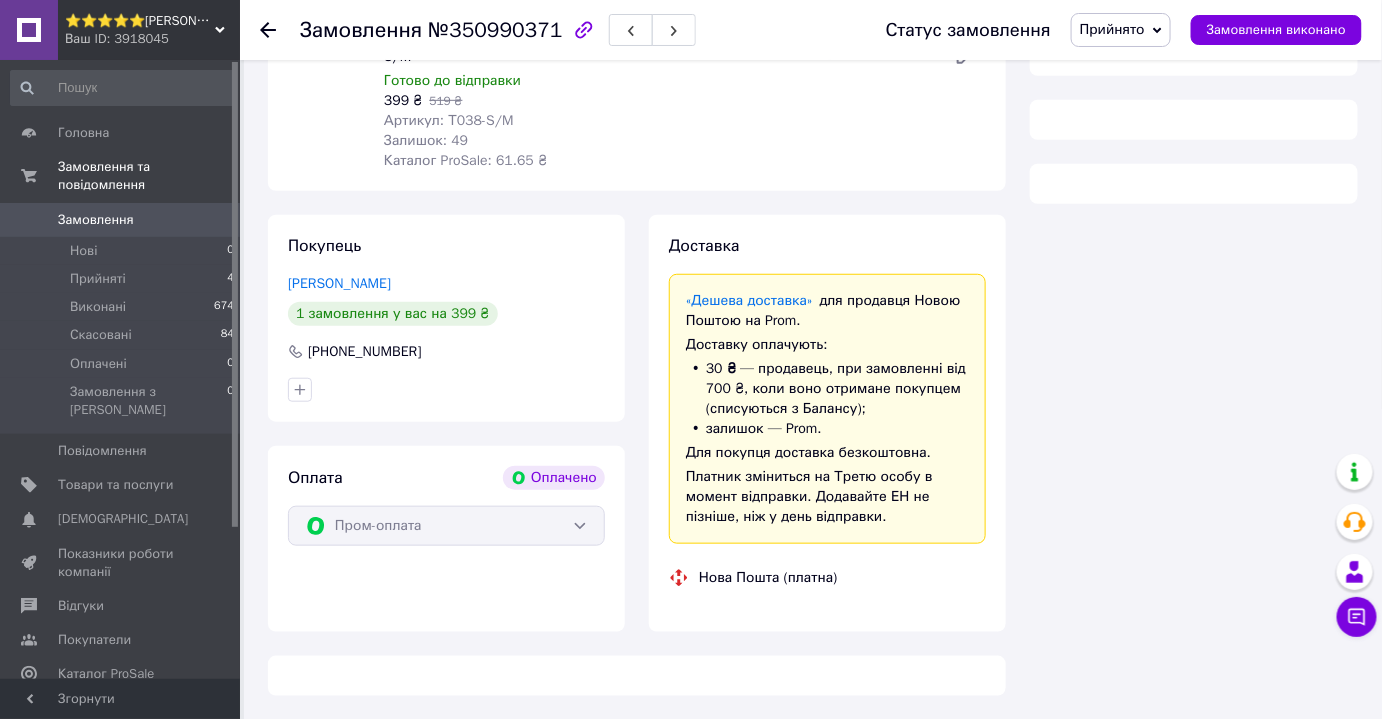 scroll, scrollTop: 363, scrollLeft: 0, axis: vertical 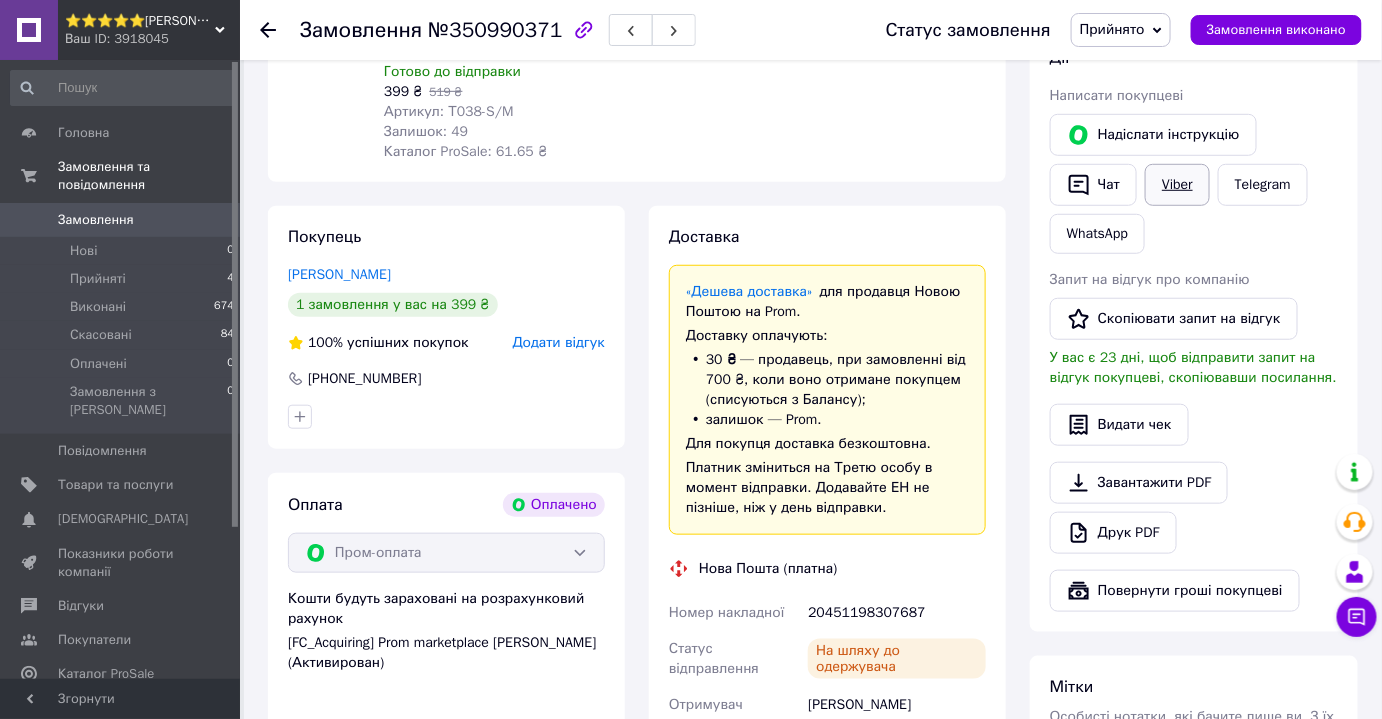 click on "Viber" at bounding box center (1177, 185) 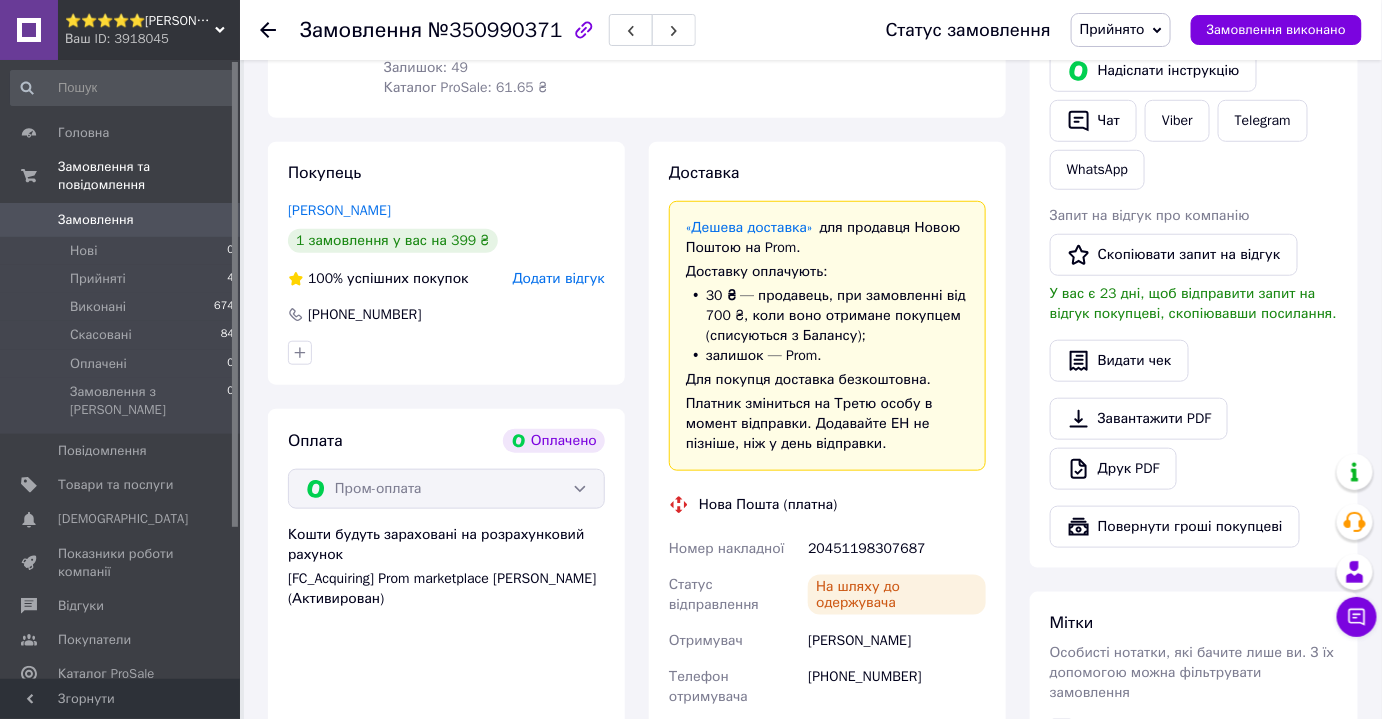 scroll, scrollTop: 454, scrollLeft: 0, axis: vertical 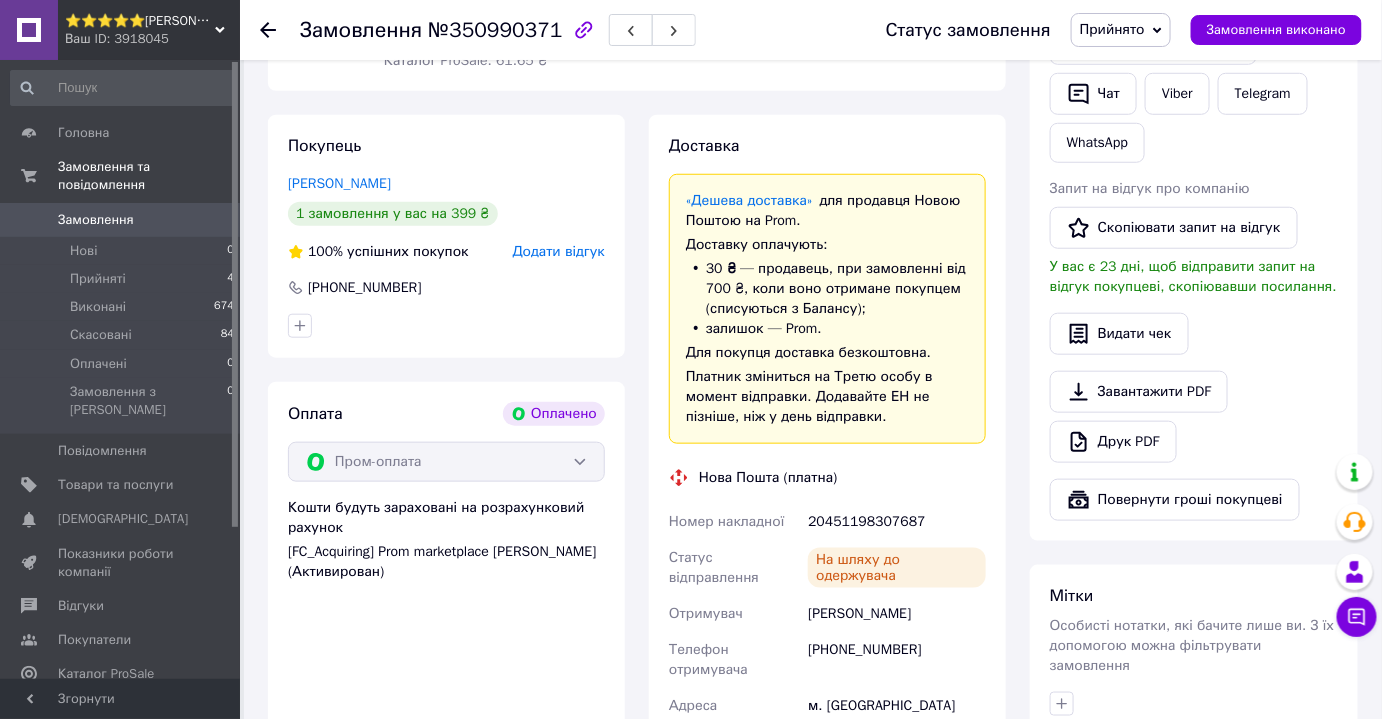 click on "Доставка «Дешева доставка»   для продавця Новою Поштою на Prom. Доставку оплачують: 30 ₴   — продавець , при замовленні від 700 ₴, коли воно отримане покупцем (списуються з Балансу); залишок — Prom. Для покупця доставка безкоштовна. Платник зміниться на Третю особу в момент відправки. Додавайте ЕН не пізніше, ніж у день відправки. Нова Пошта (платна) Номер накладної 20451198307687 Статус відправлення На шляху до одержувача Отримувач Талагей Александр Телефон отримувача +380990341932 Адреса Дата відправки 03.07.2025 Платник Третя особа Оціночна вартість 399 ₴ Роздрукувати ЕН" at bounding box center (827, 551) 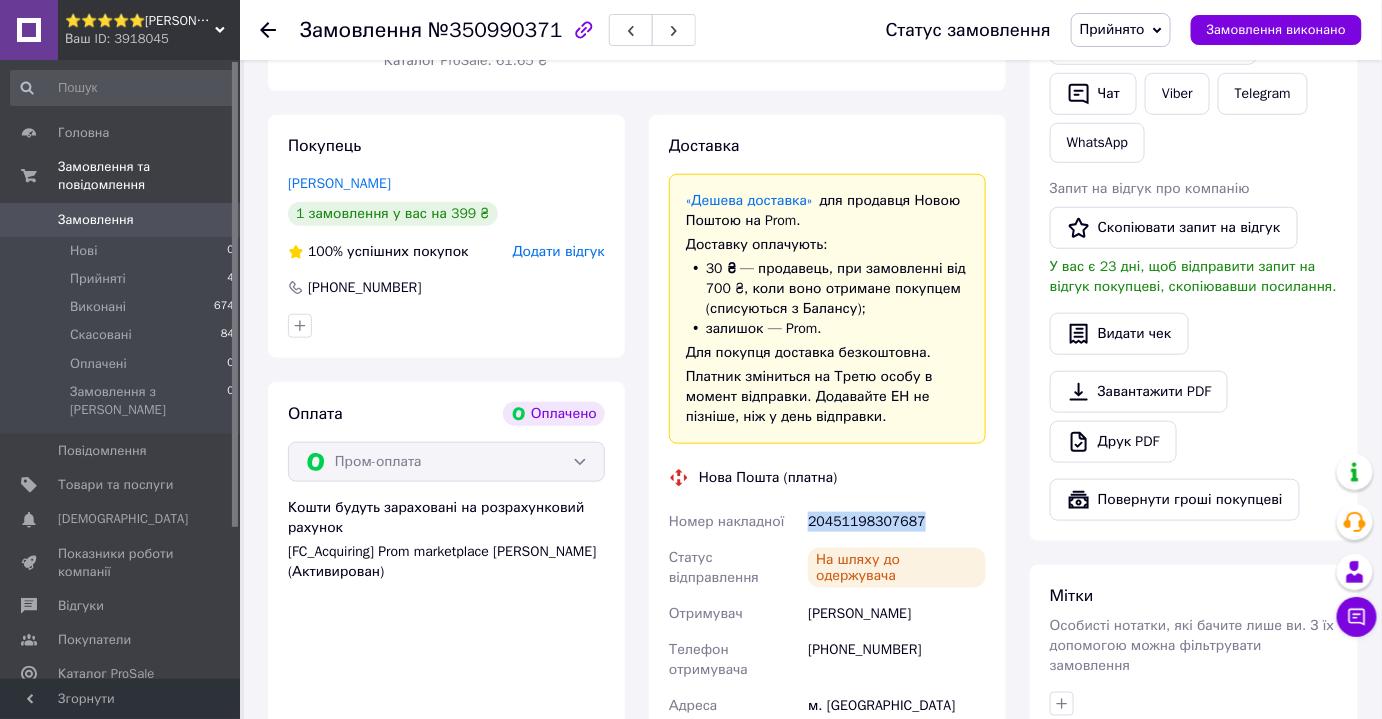 click on "20451198307687" at bounding box center [897, 522] 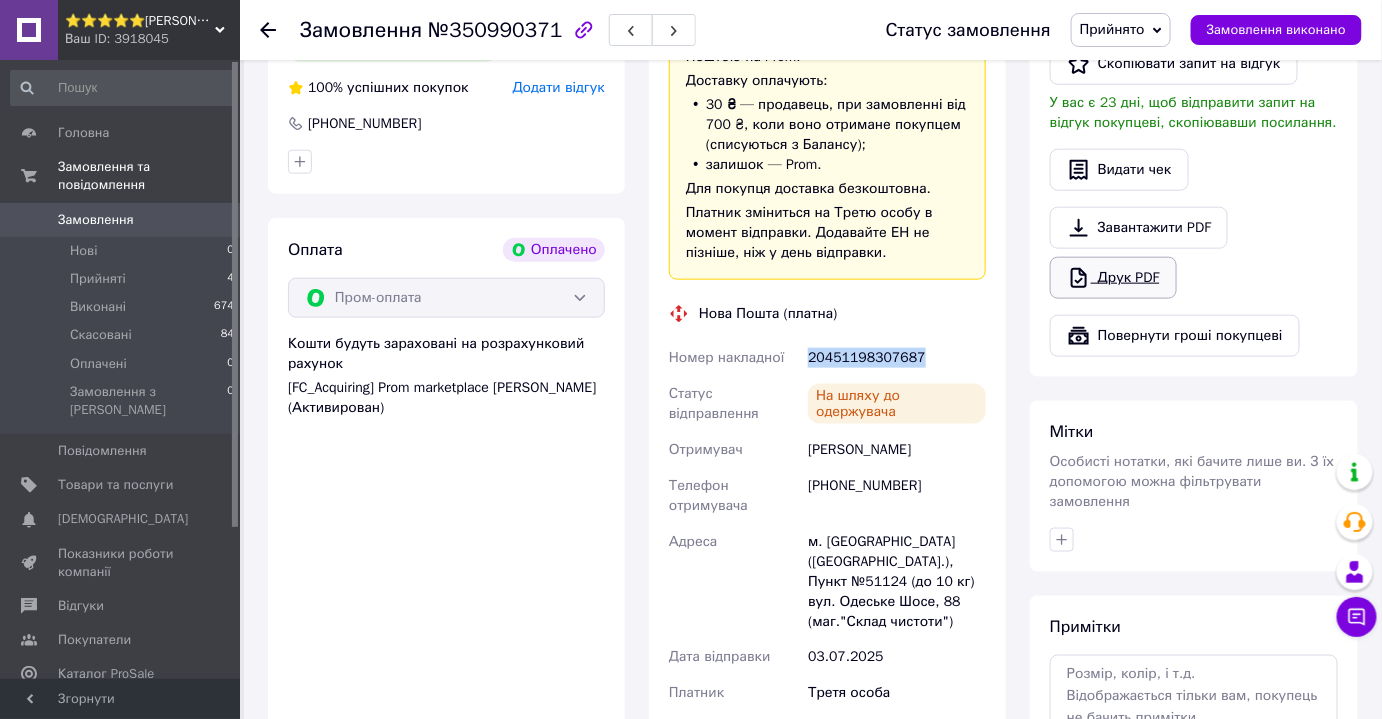 scroll, scrollTop: 727, scrollLeft: 0, axis: vertical 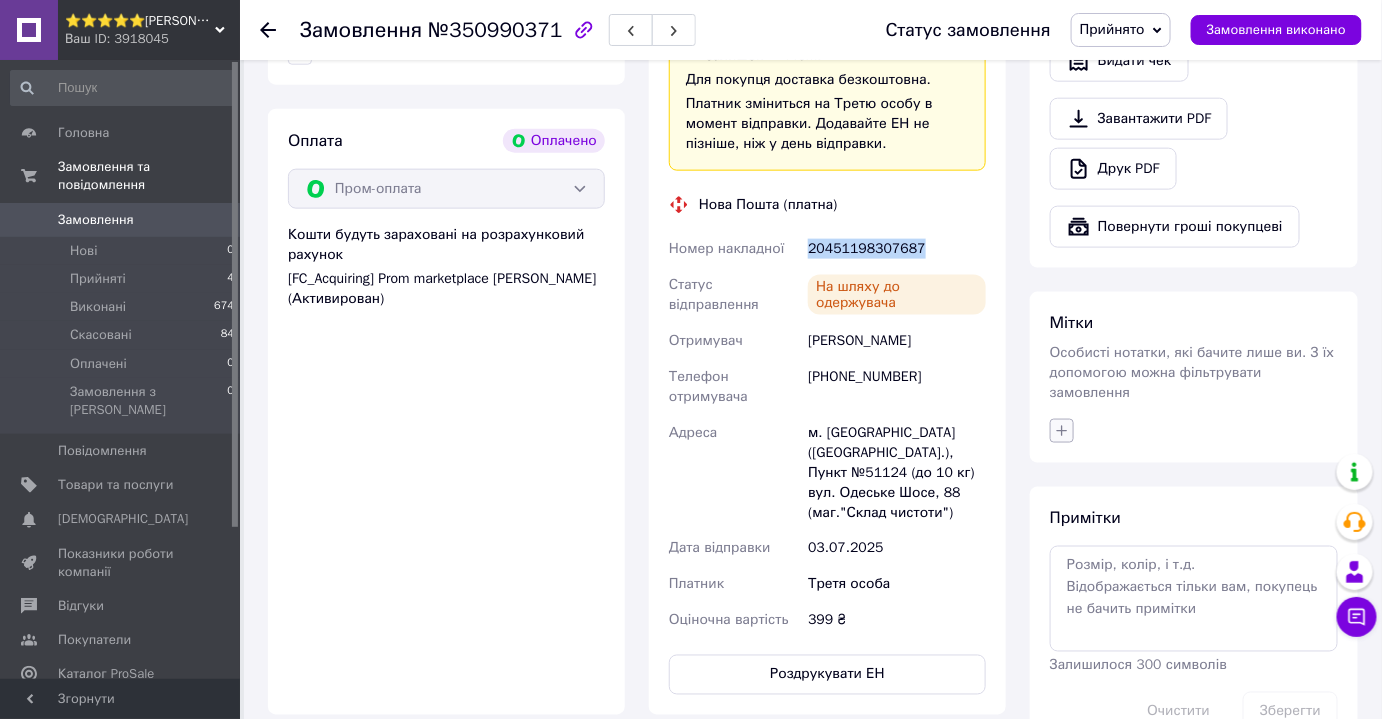 click 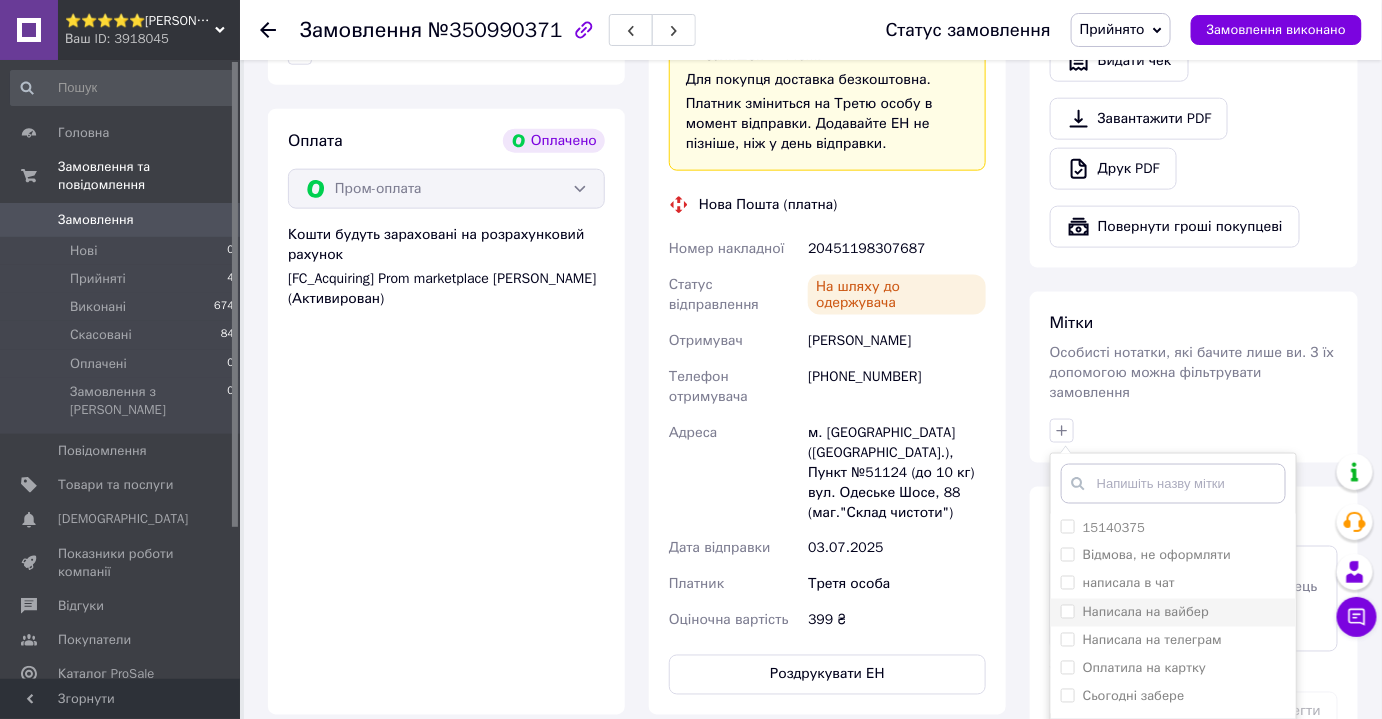 click on "Написала на вайбер" at bounding box center [1146, 612] 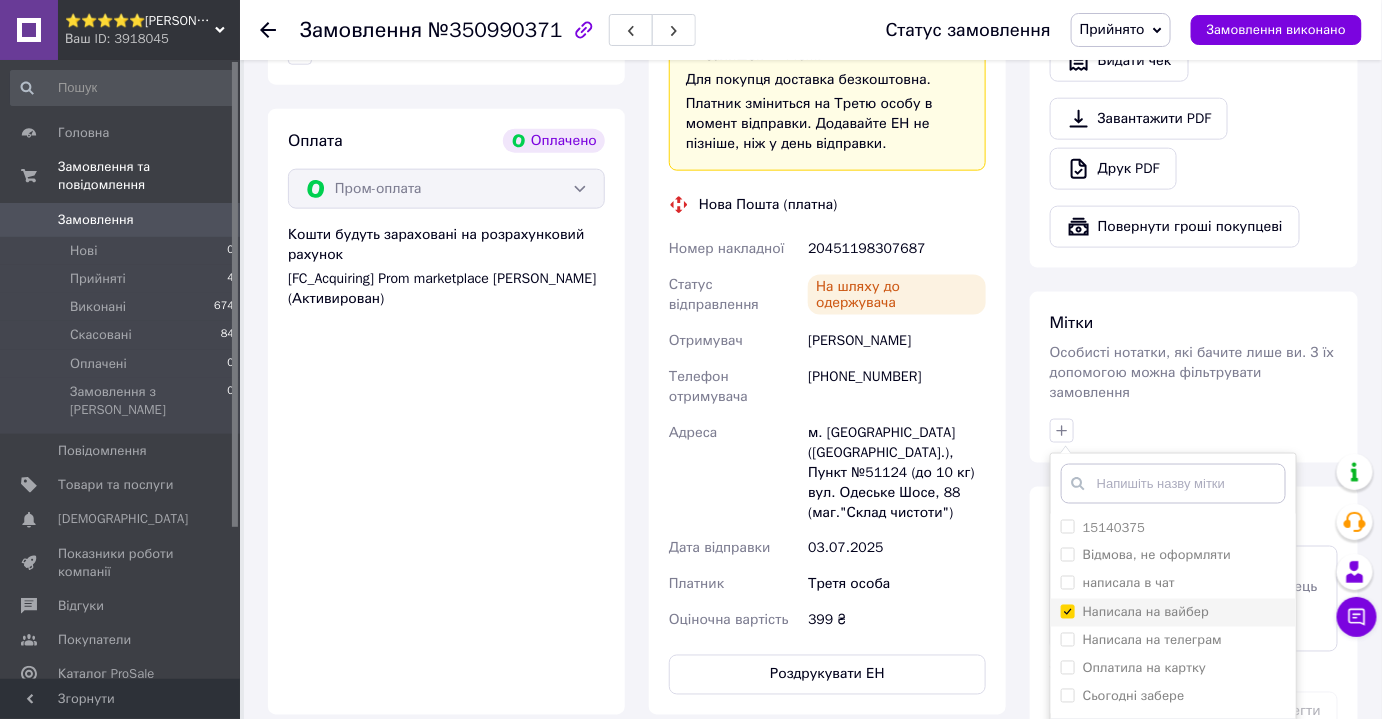 checkbox on "true" 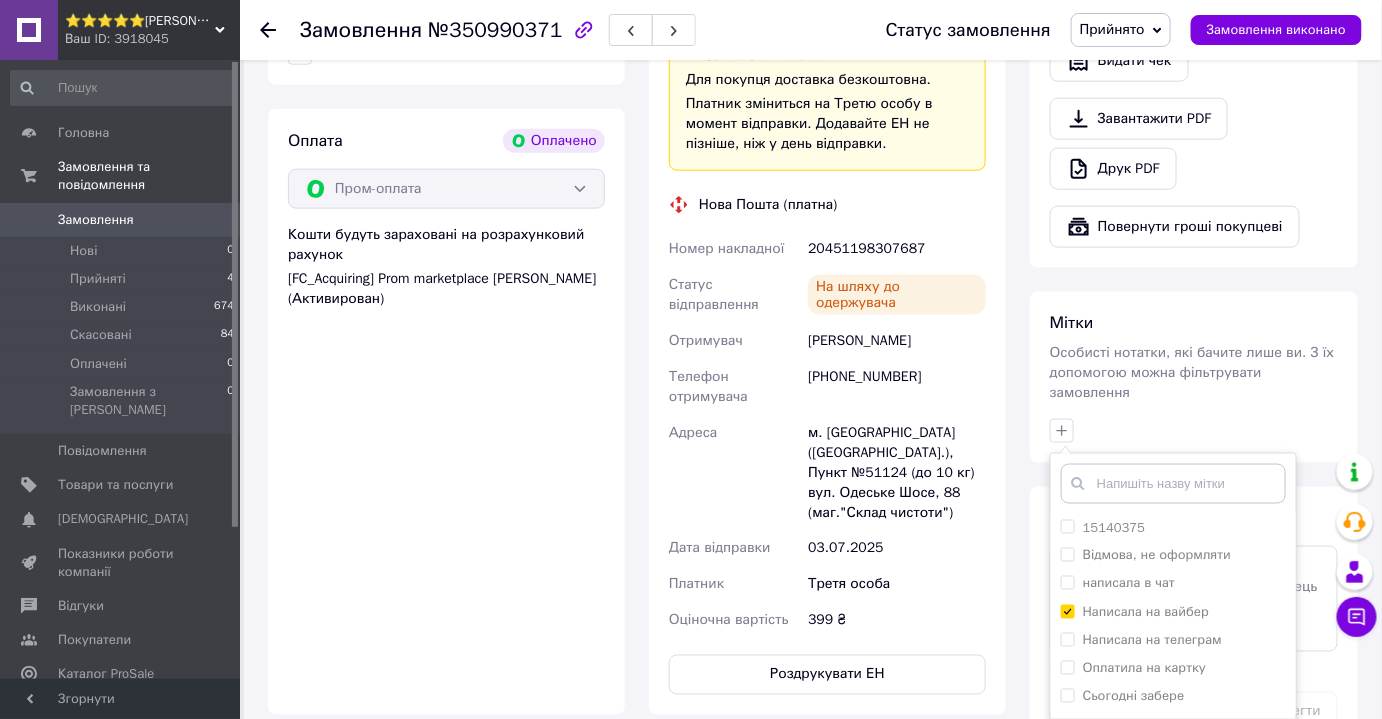 click on "Додати мітку" at bounding box center (1173, 750) 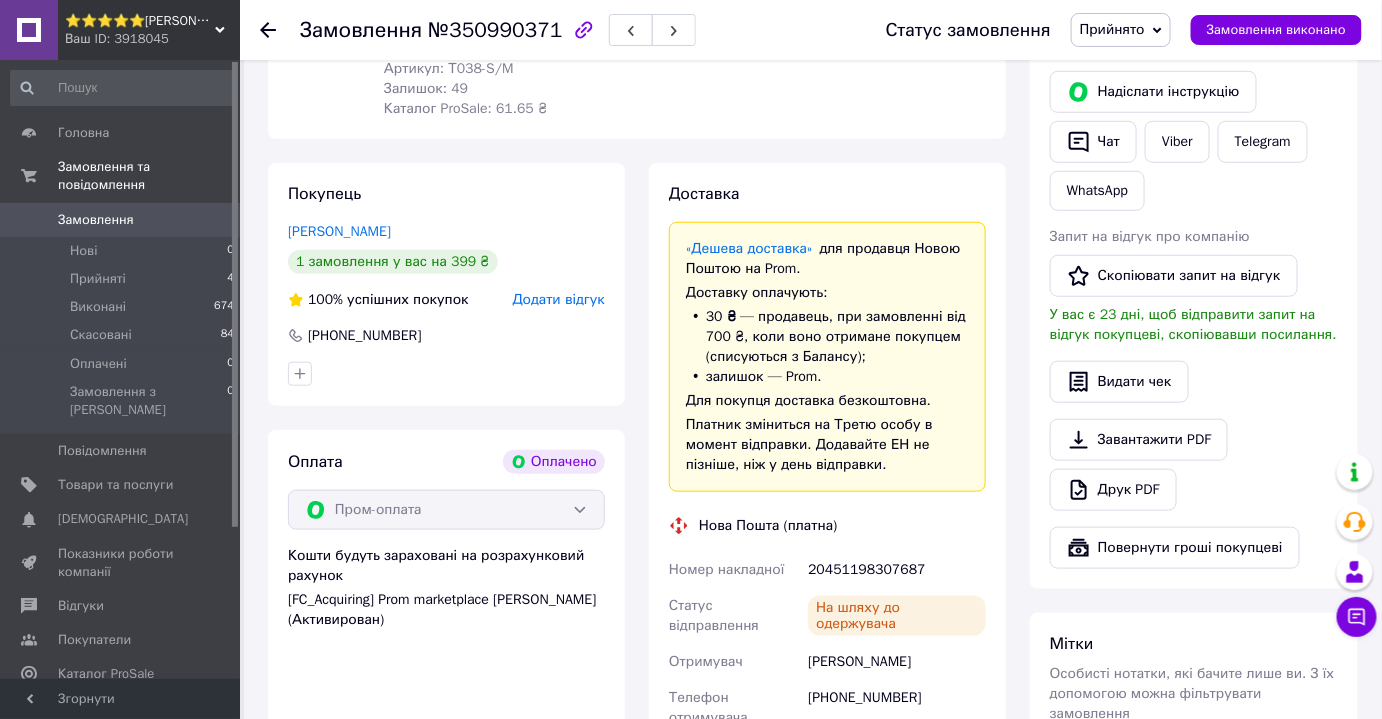 scroll, scrollTop: 363, scrollLeft: 0, axis: vertical 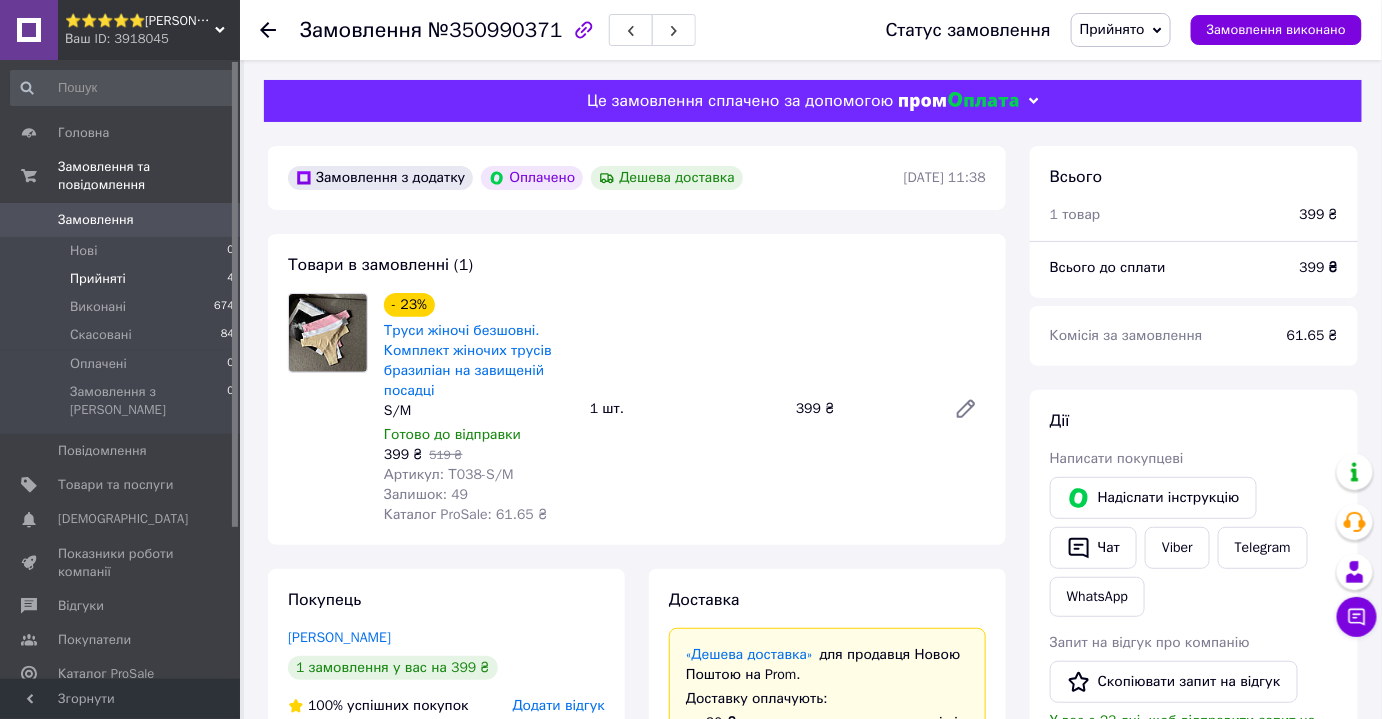 click on "Прийняті" at bounding box center (98, 279) 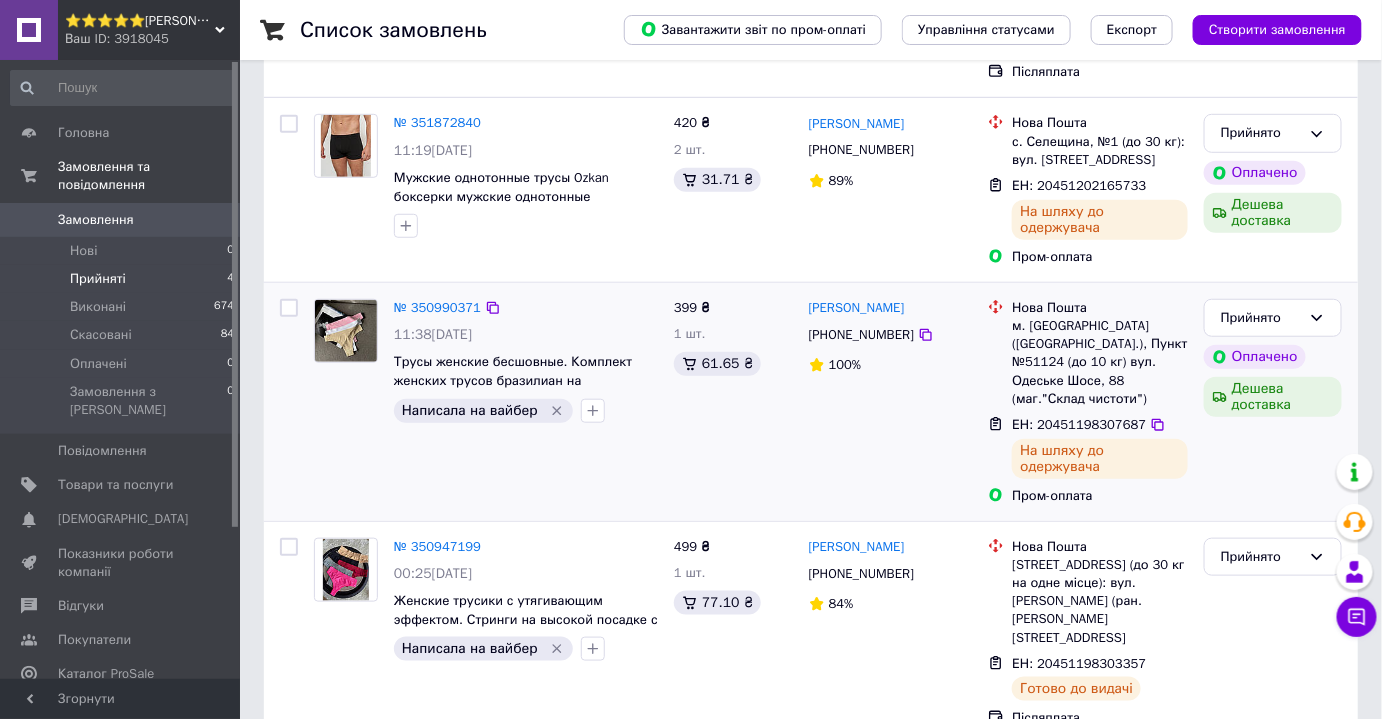 scroll, scrollTop: 382, scrollLeft: 0, axis: vertical 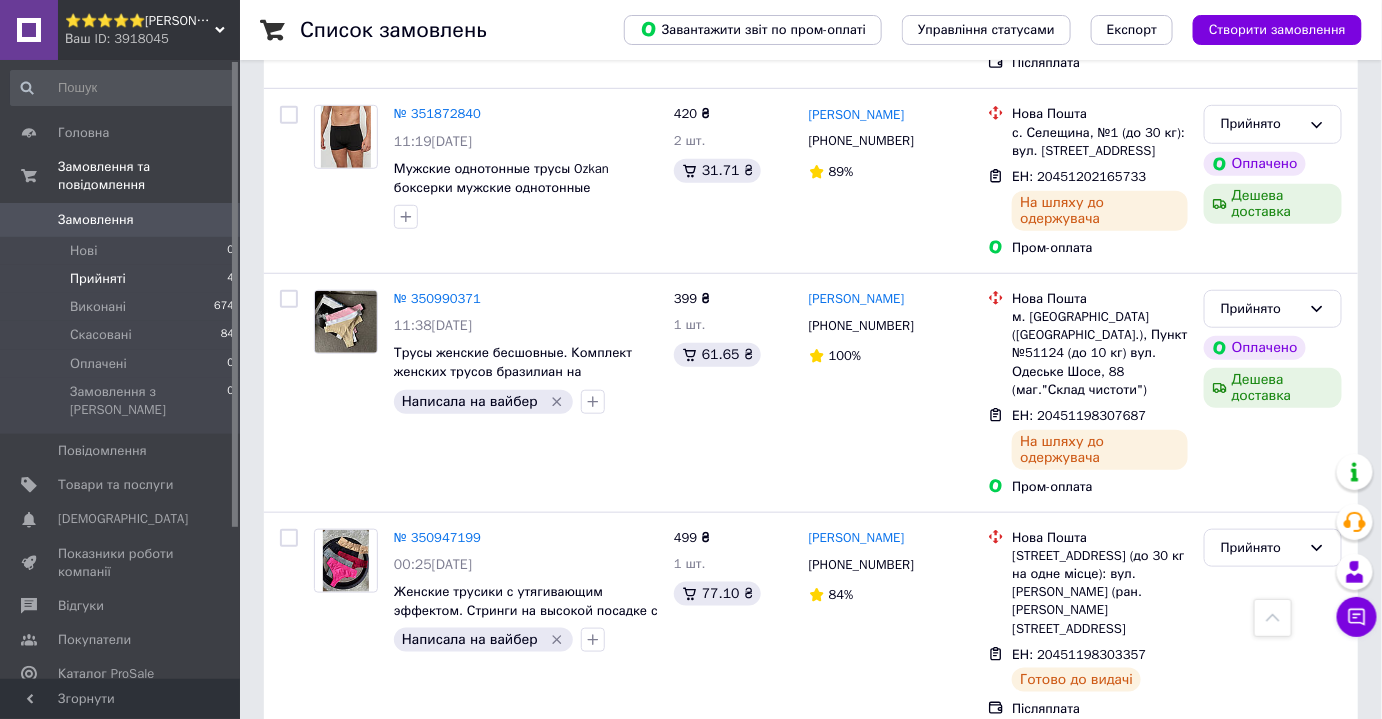click on "Прийняті" at bounding box center [98, 279] 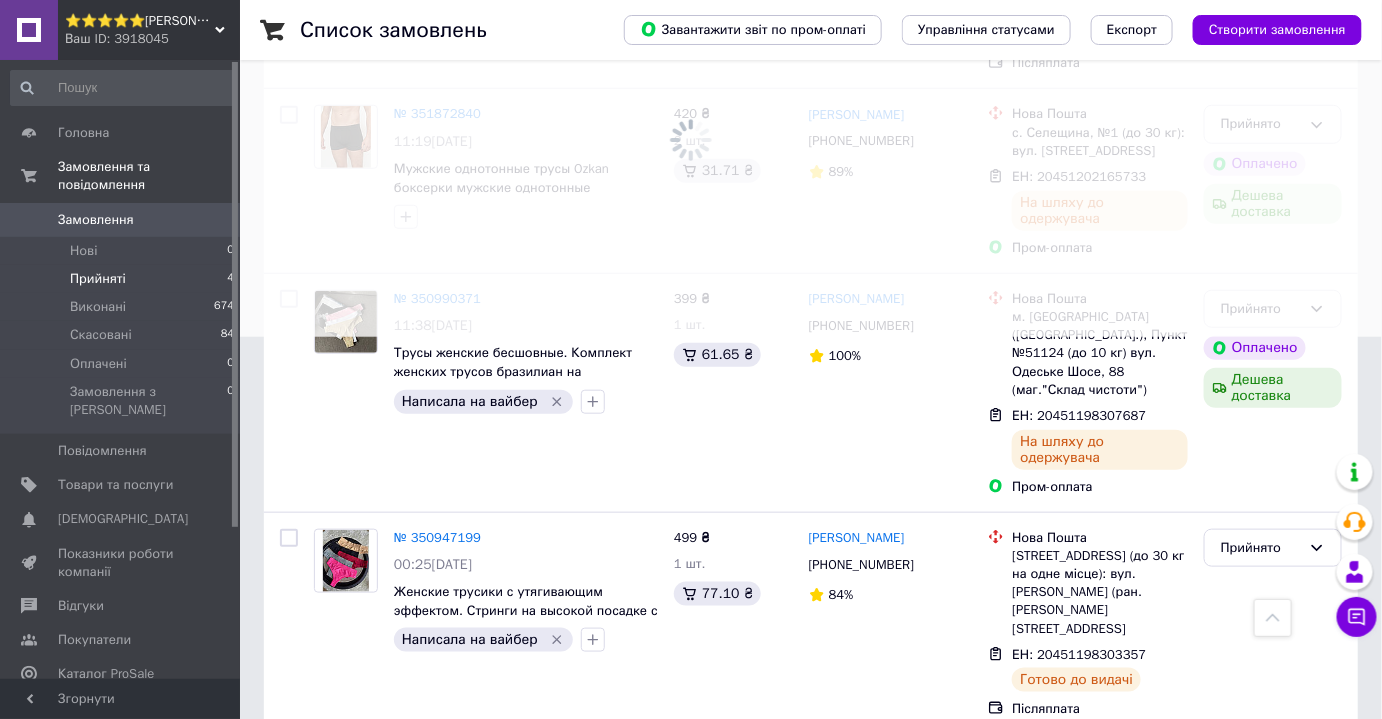scroll, scrollTop: 0, scrollLeft: 0, axis: both 